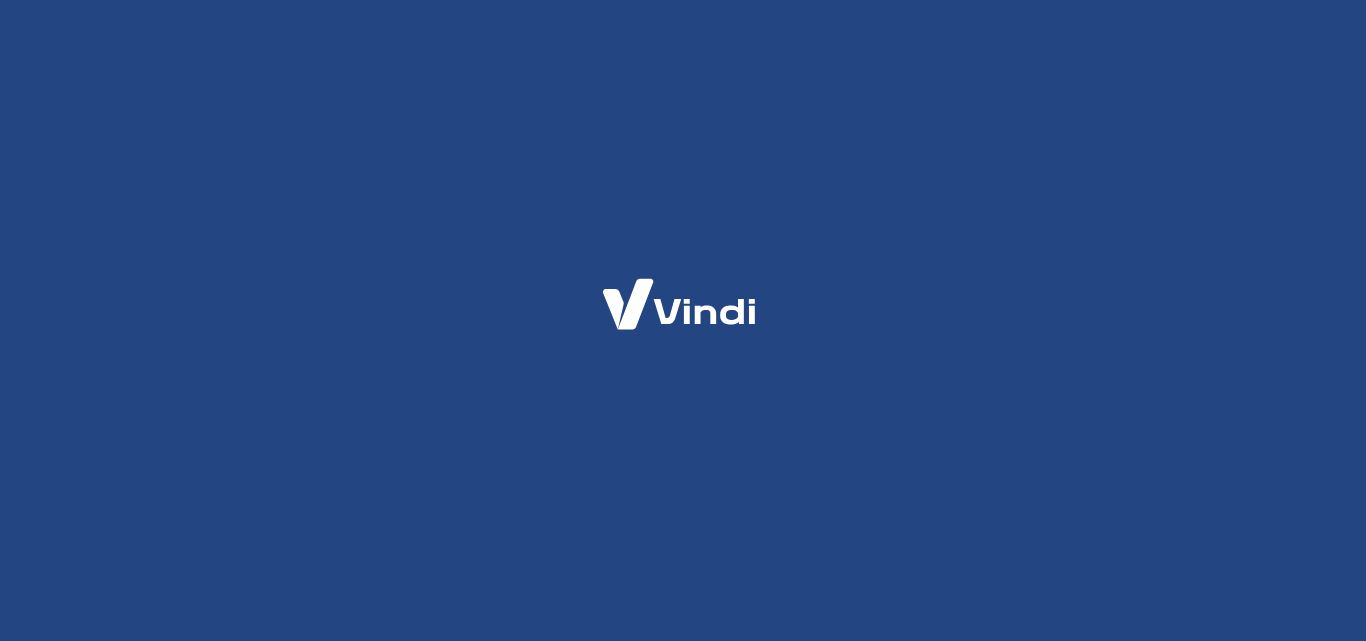 scroll, scrollTop: 0, scrollLeft: 0, axis: both 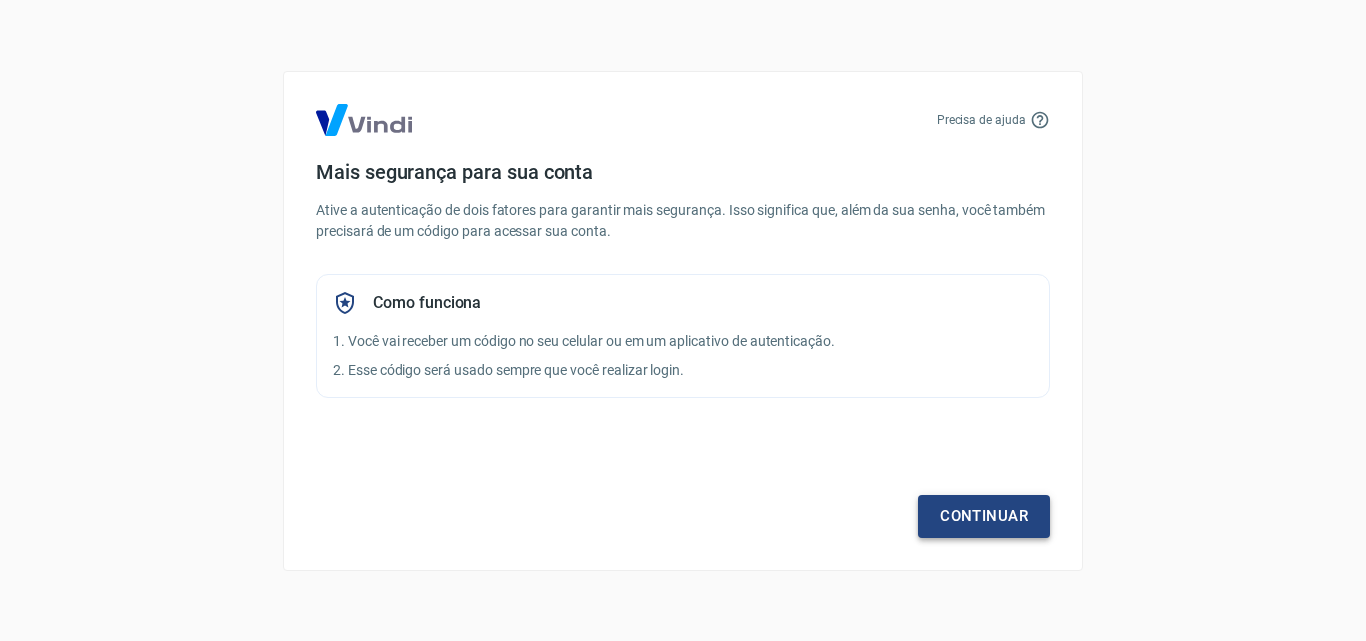 click on "Continuar" at bounding box center [984, 516] 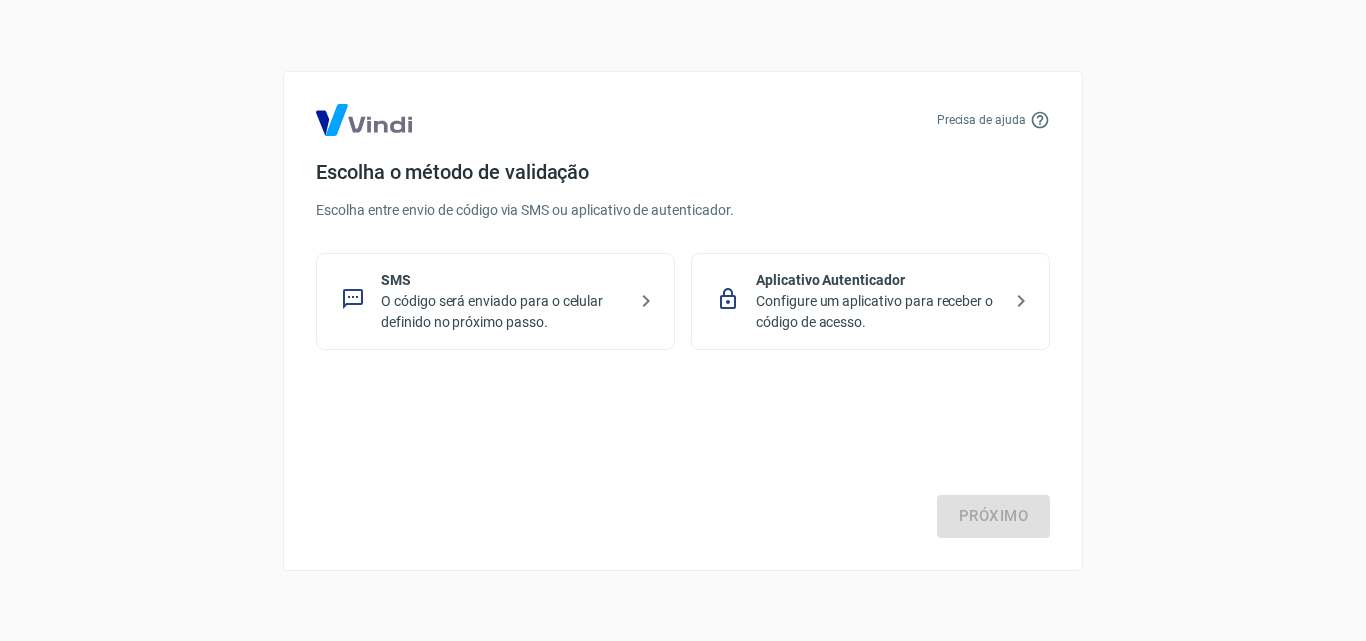 click on "Configure um aplicativo para receber o código de acesso." at bounding box center [878, 312] 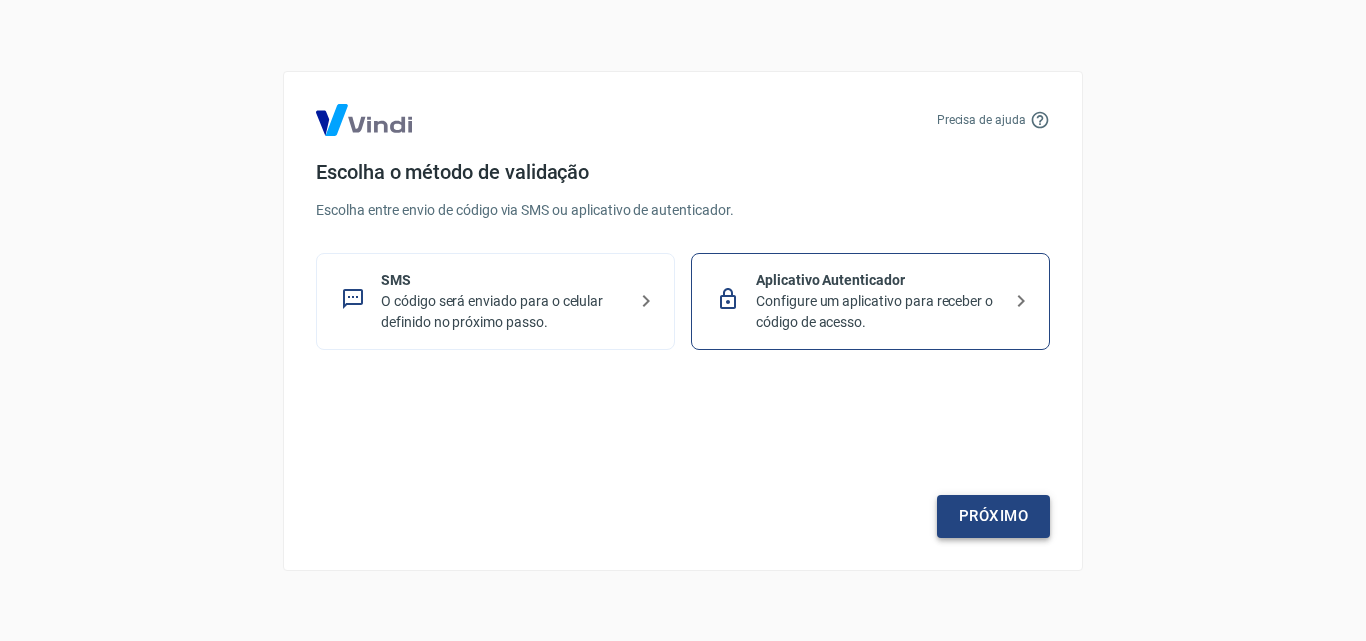 click on "Próximo" at bounding box center [993, 516] 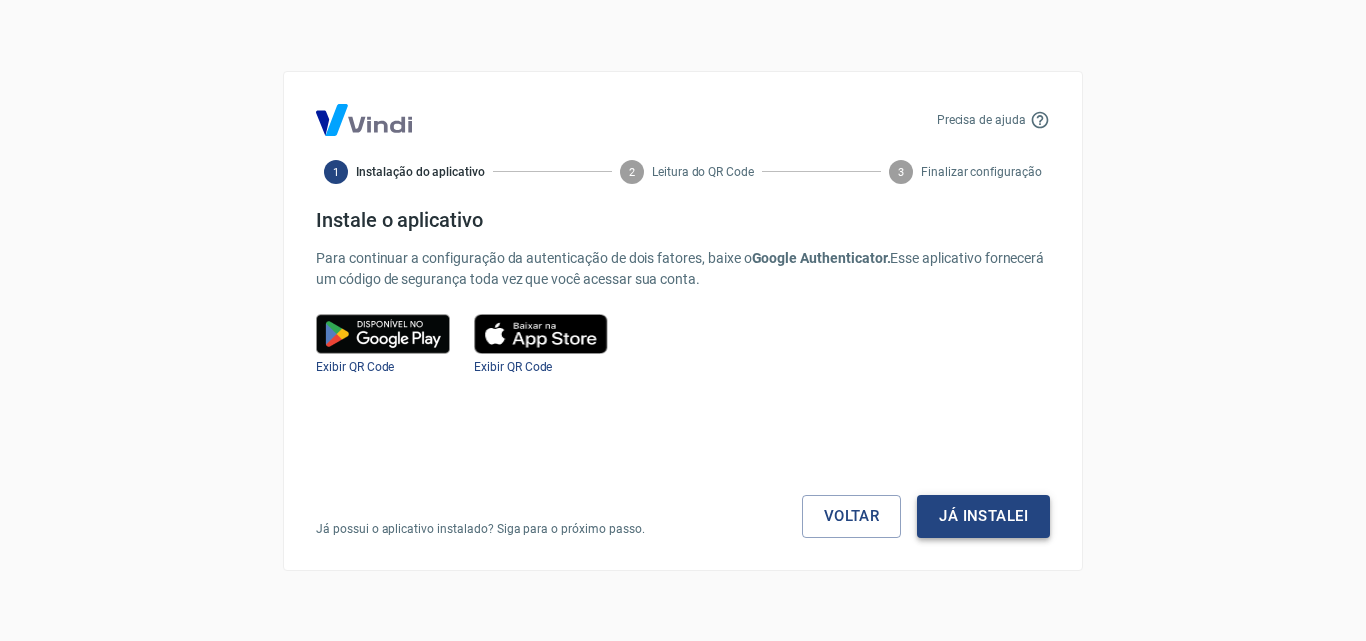 click on "Já instalei" at bounding box center (983, 516) 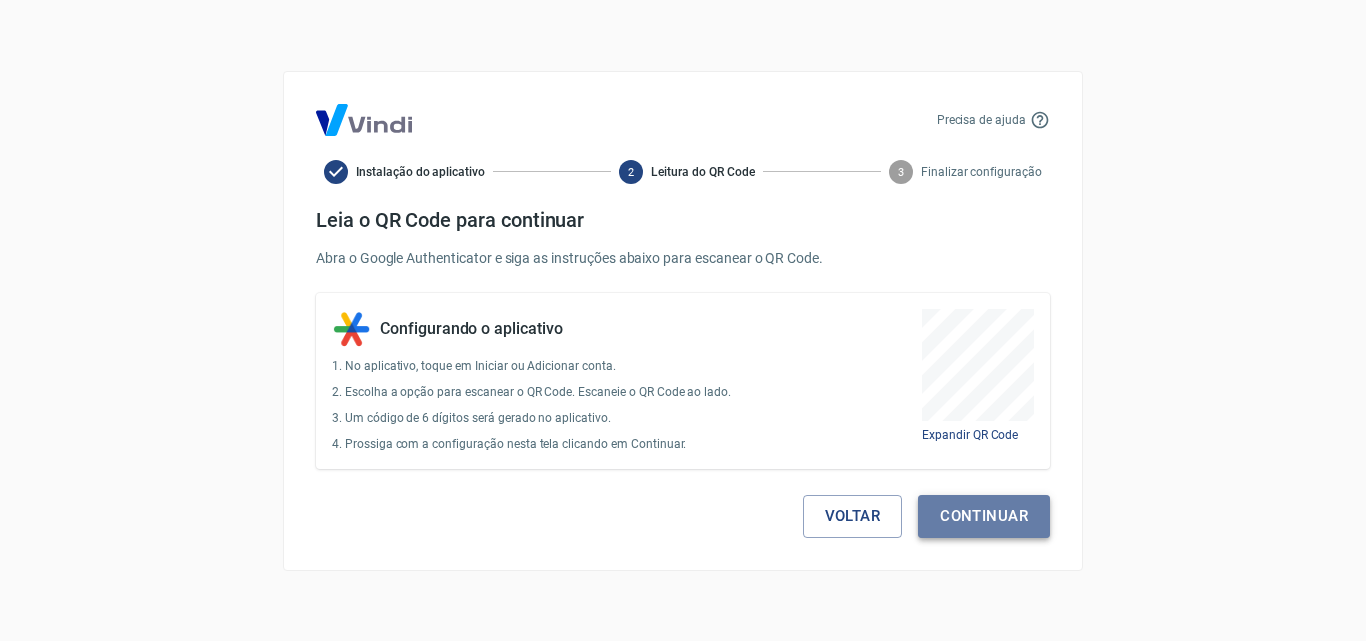 click on "Continuar" at bounding box center [984, 516] 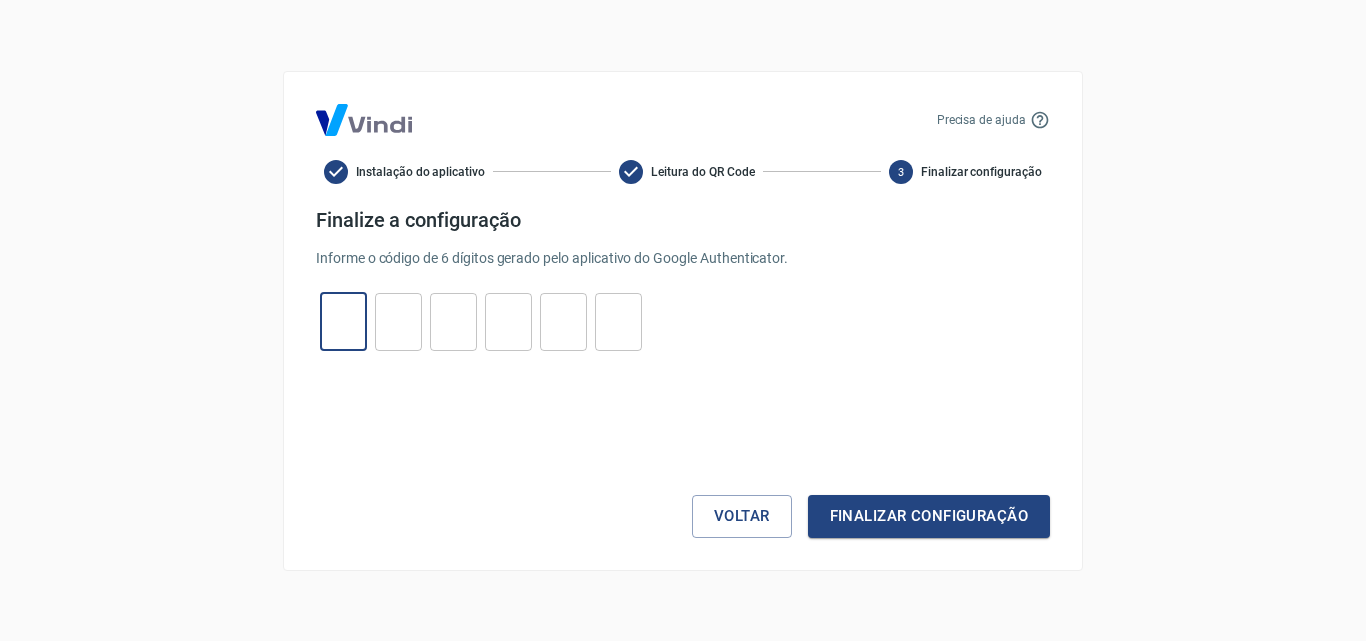 click at bounding box center (343, 321) 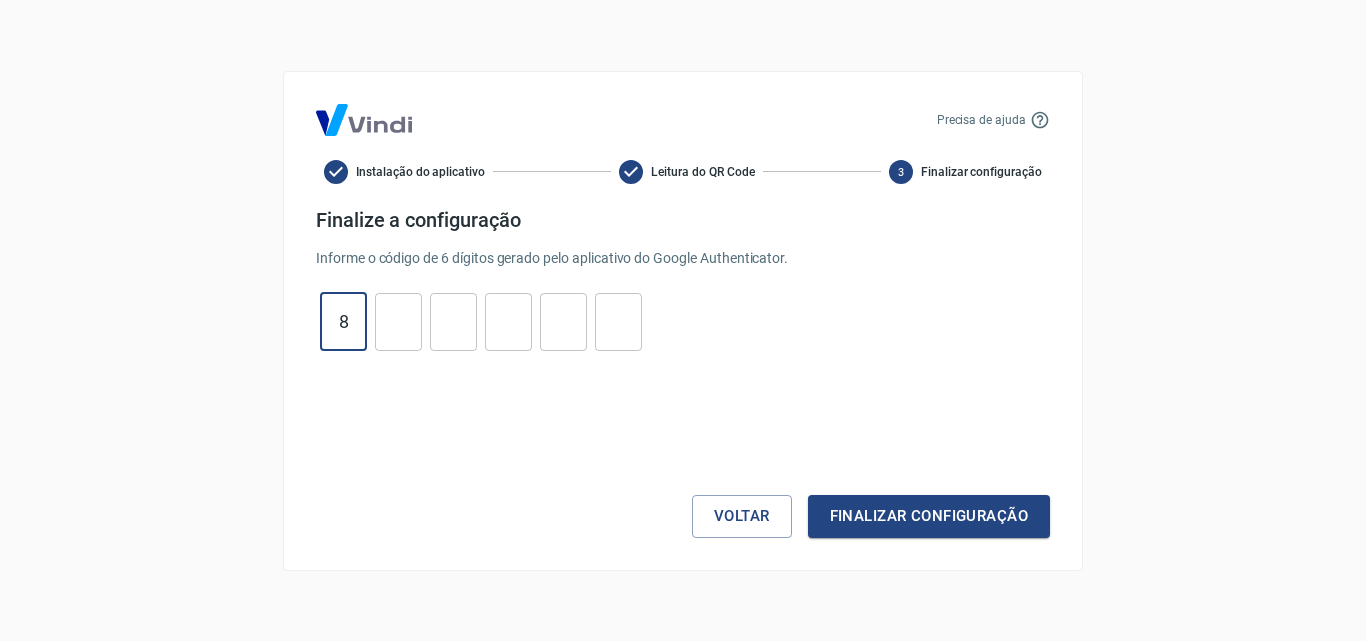 type on "8" 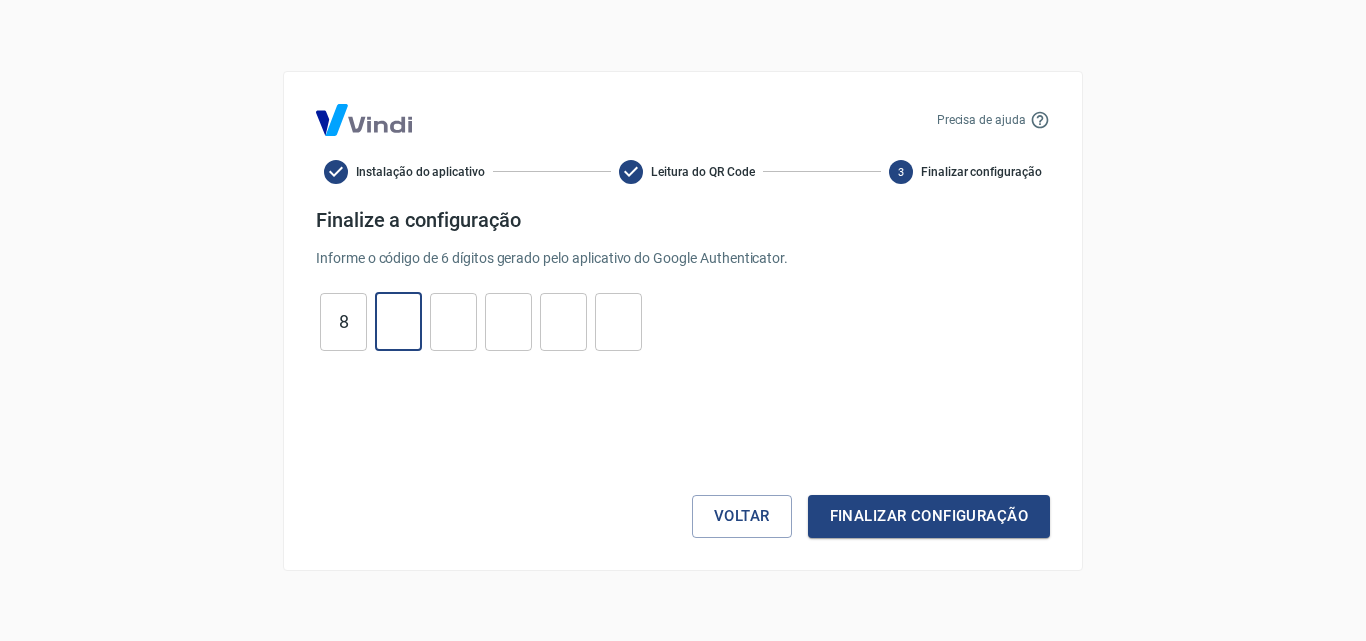 type on "3" 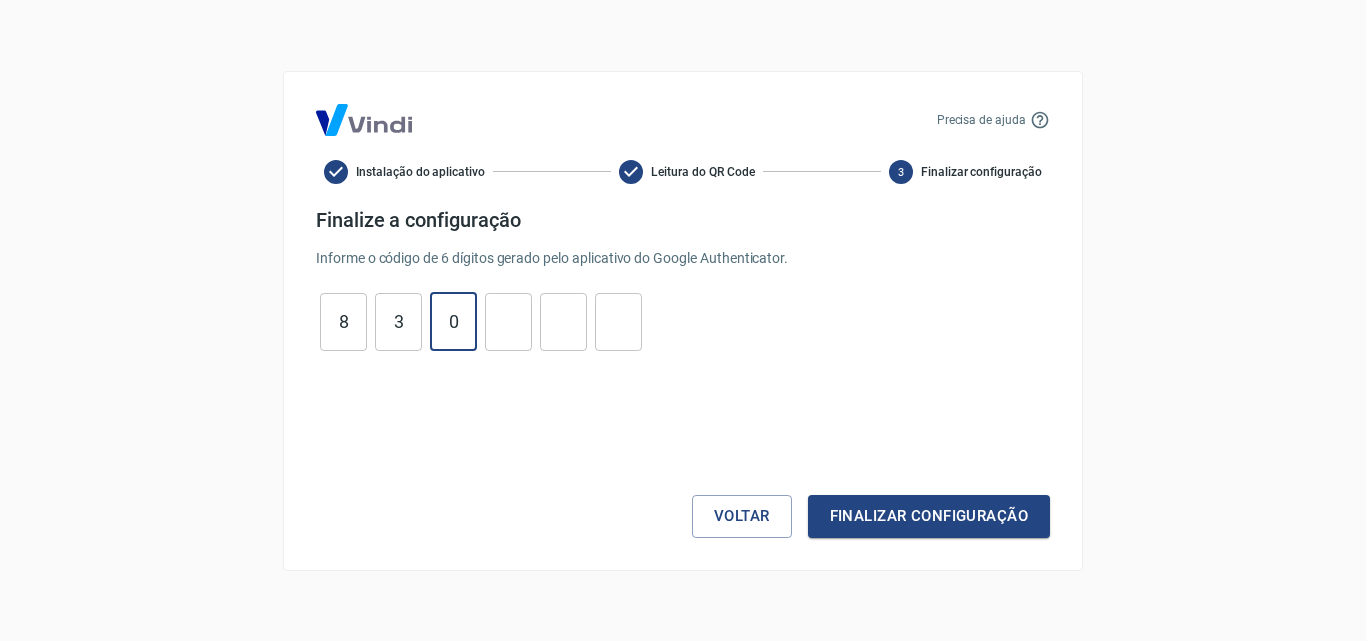 type on "0" 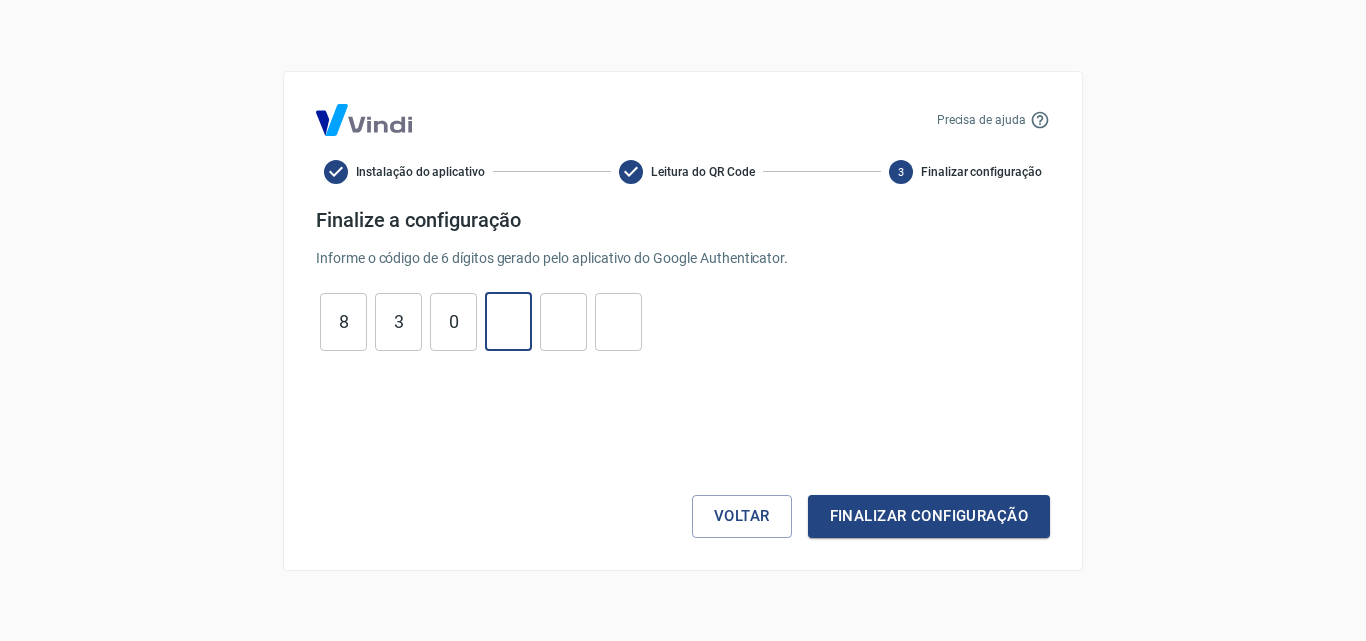 type on "9" 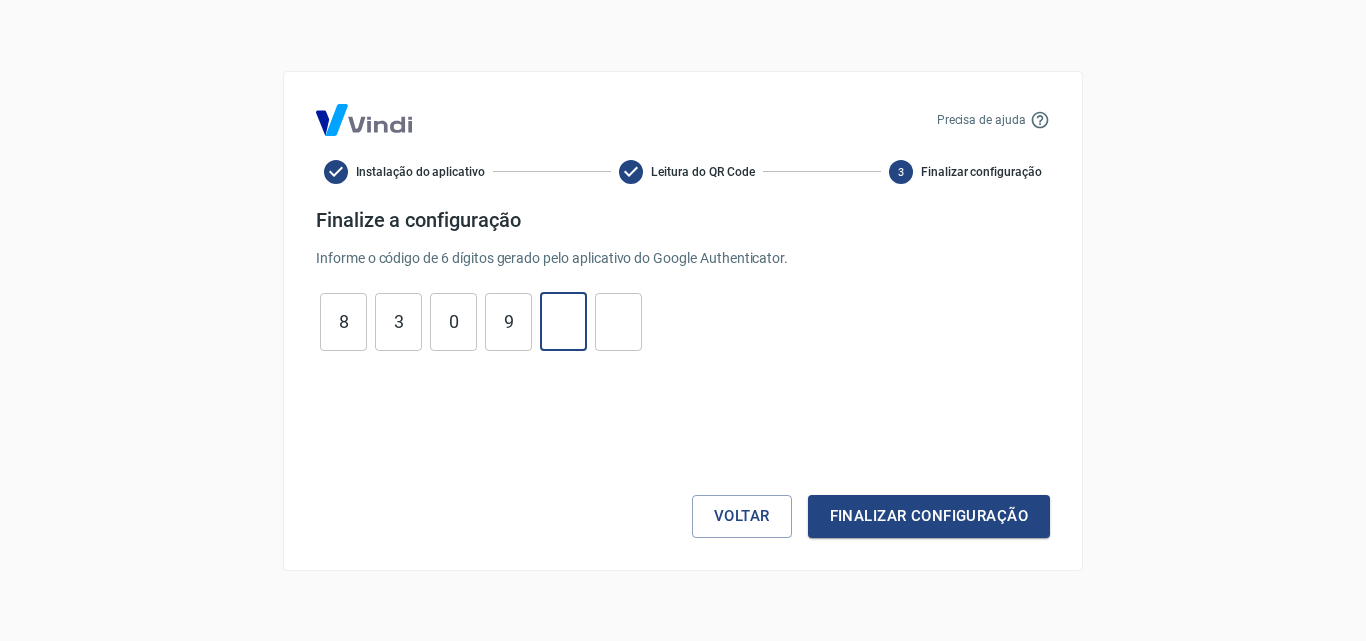 type on "8" 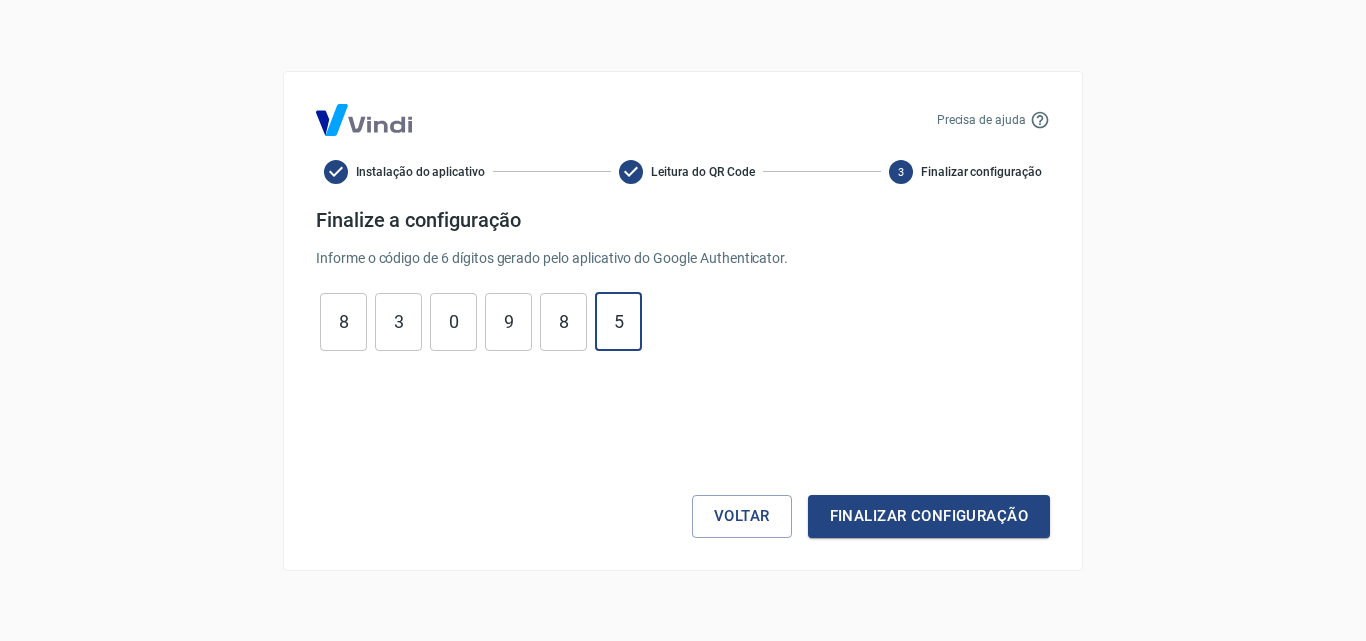type on "5" 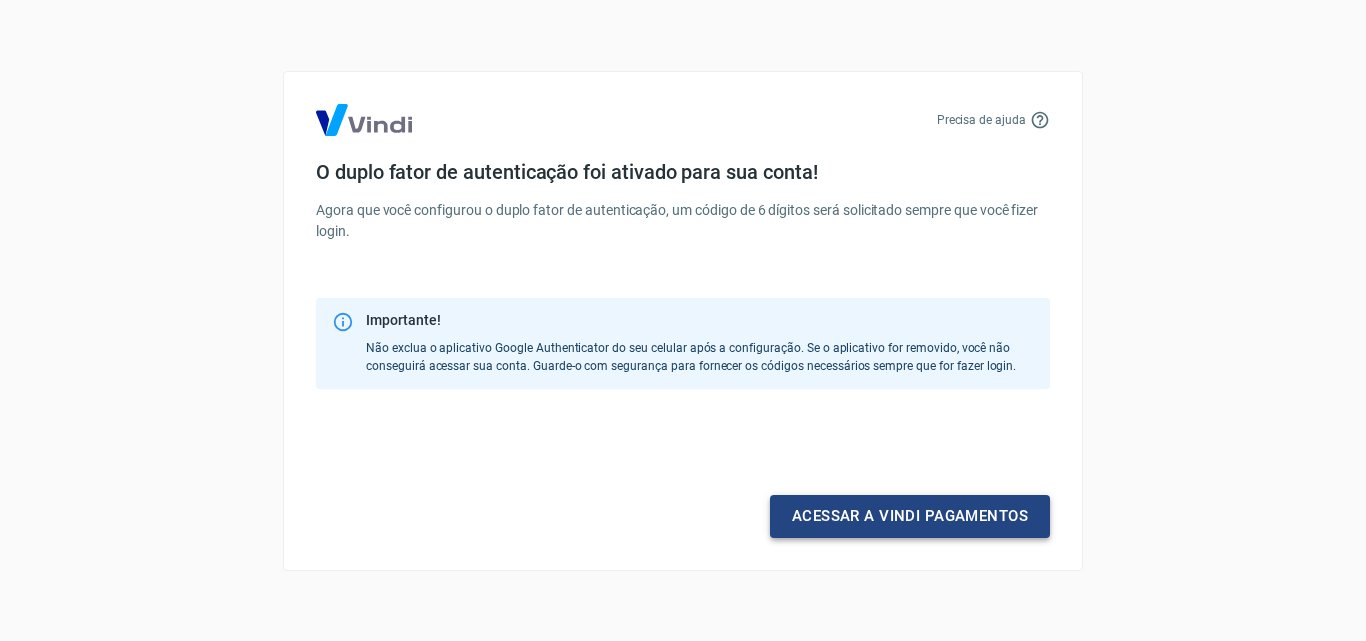click on "Acessar a Vindi pagamentos" at bounding box center [910, 516] 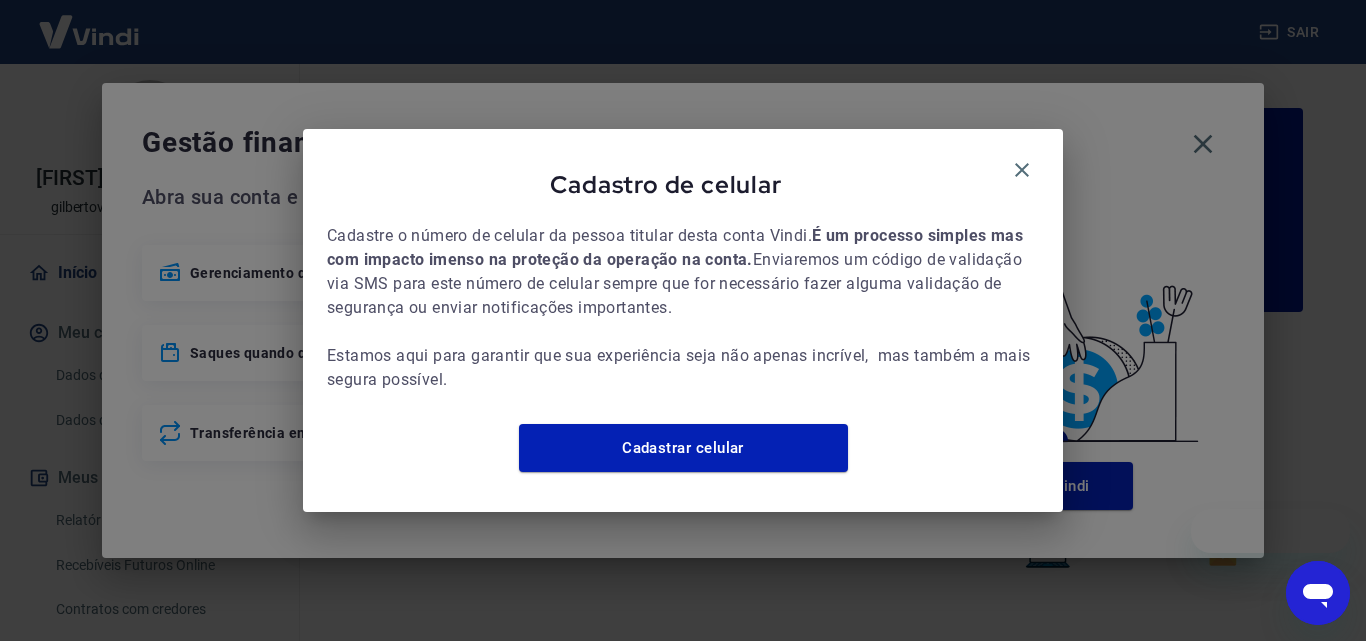 scroll, scrollTop: 0, scrollLeft: 0, axis: both 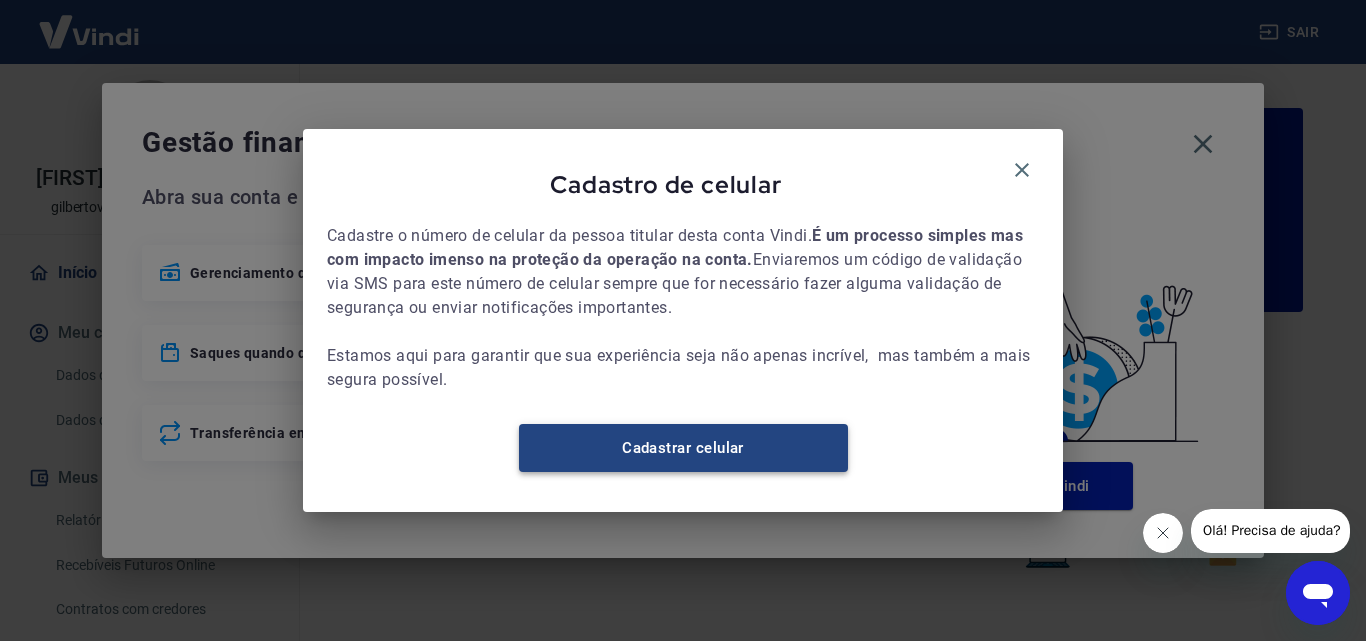 click on "Cadastrar celular" at bounding box center [683, 448] 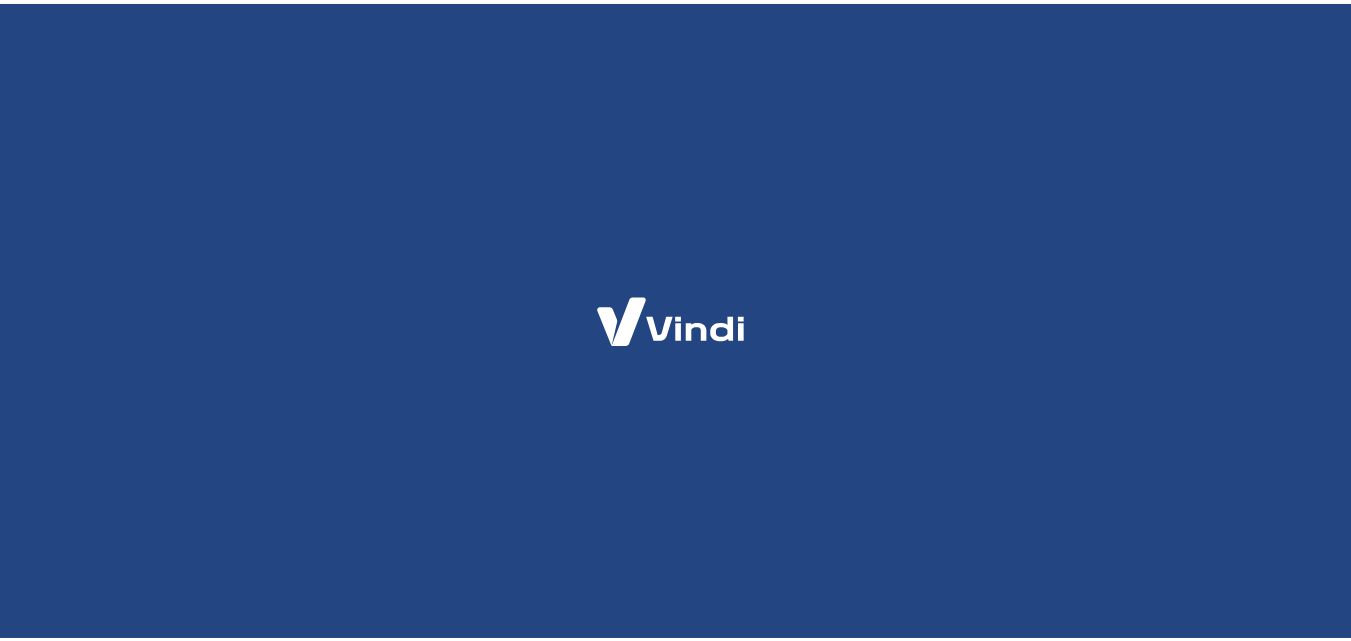 scroll, scrollTop: 0, scrollLeft: 0, axis: both 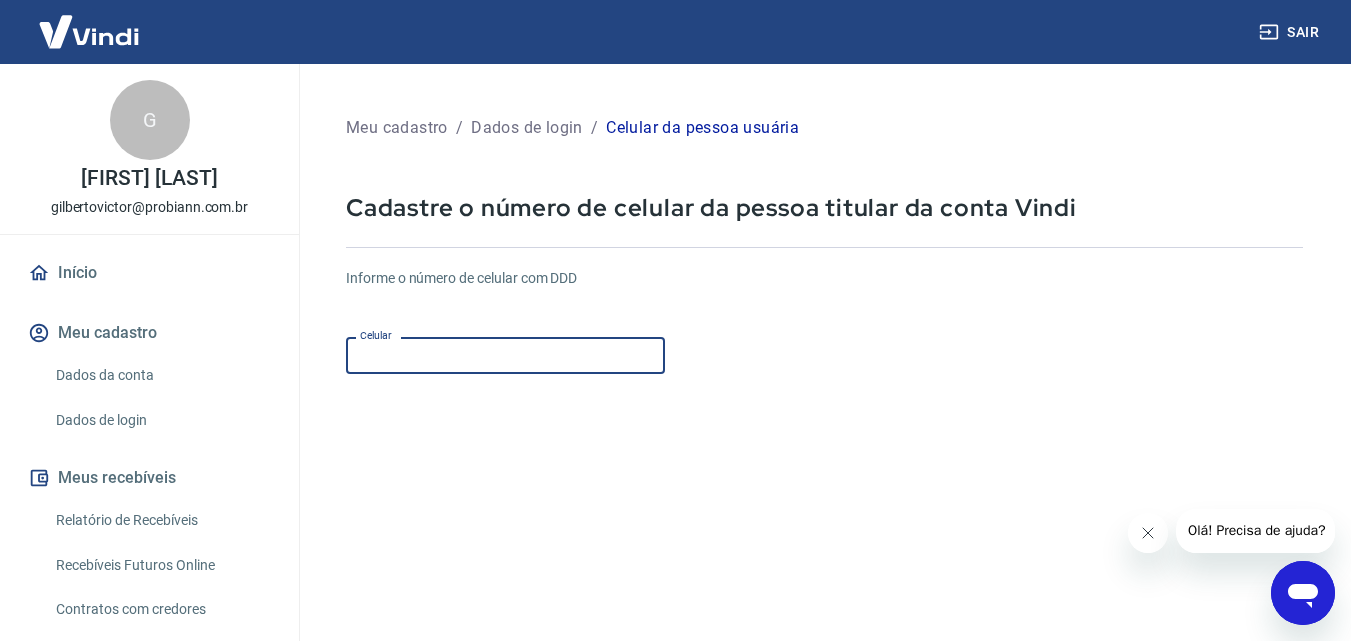 click on "Celular" at bounding box center [505, 355] 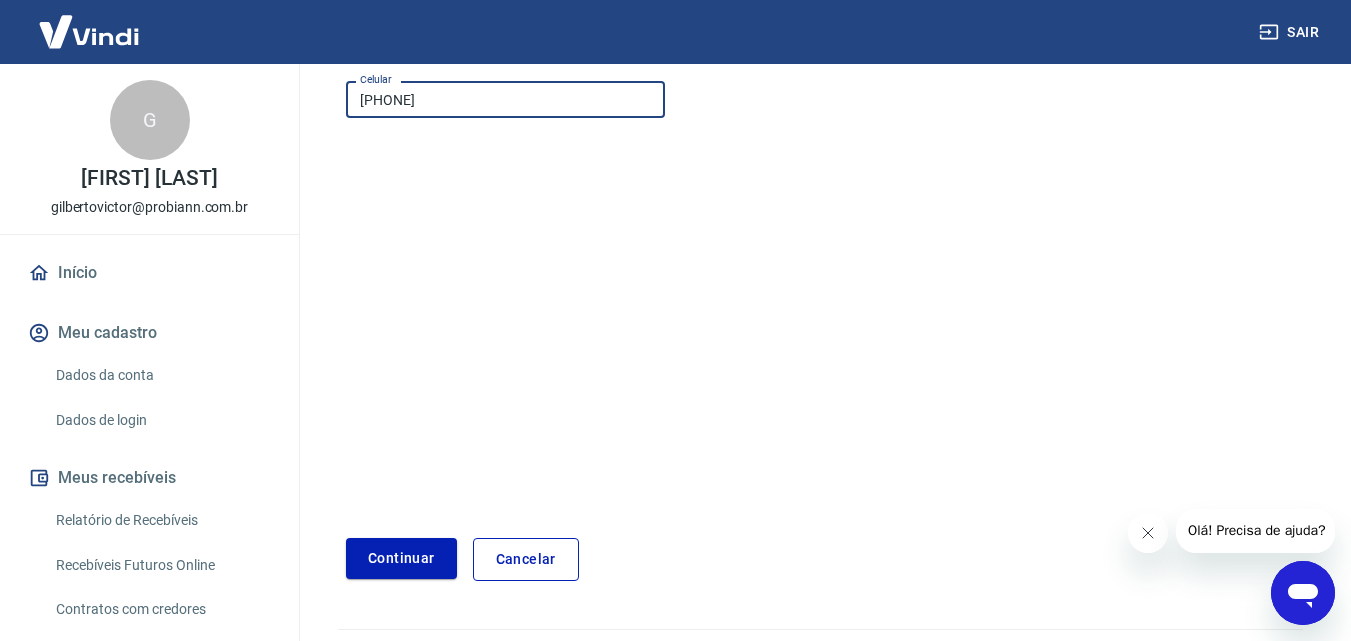 scroll, scrollTop: 300, scrollLeft: 0, axis: vertical 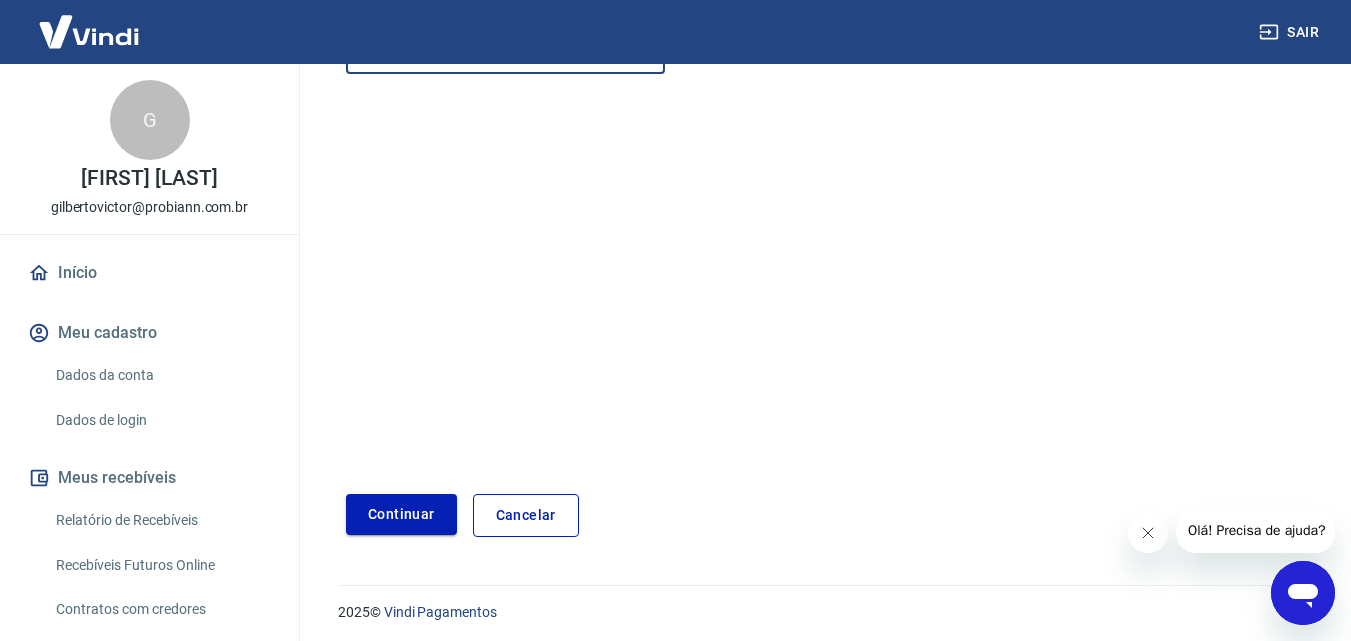 type on "[PHONE]" 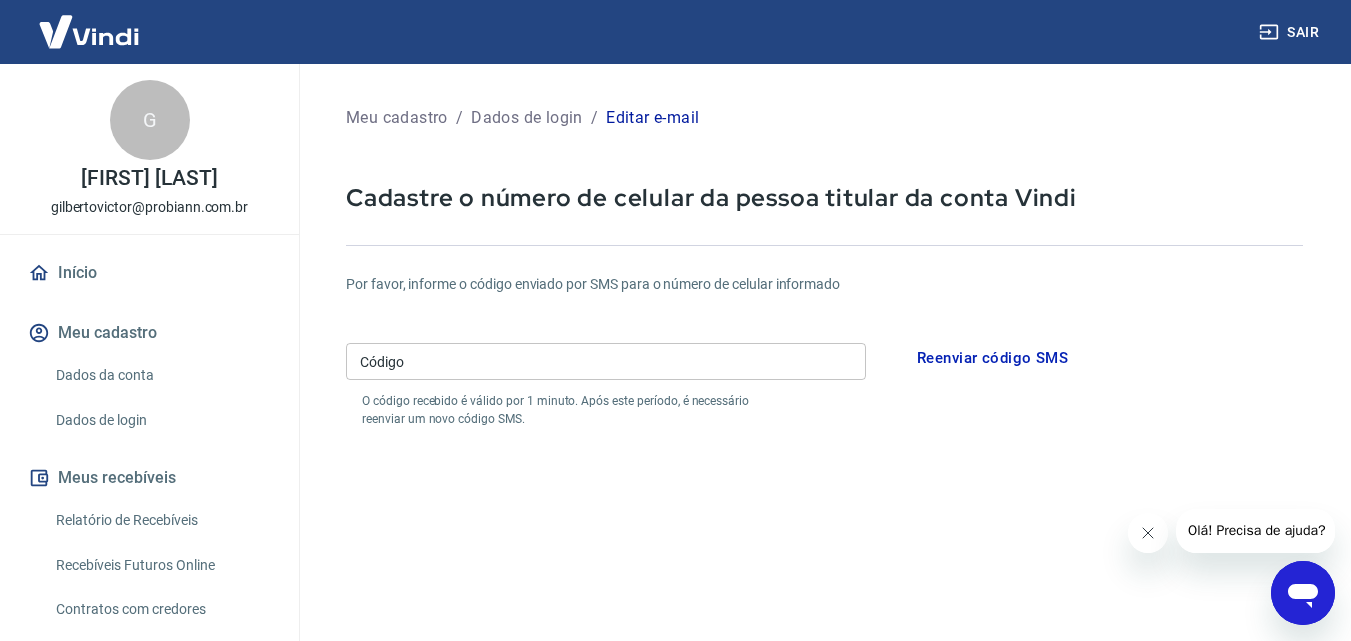 scroll, scrollTop: 0, scrollLeft: 0, axis: both 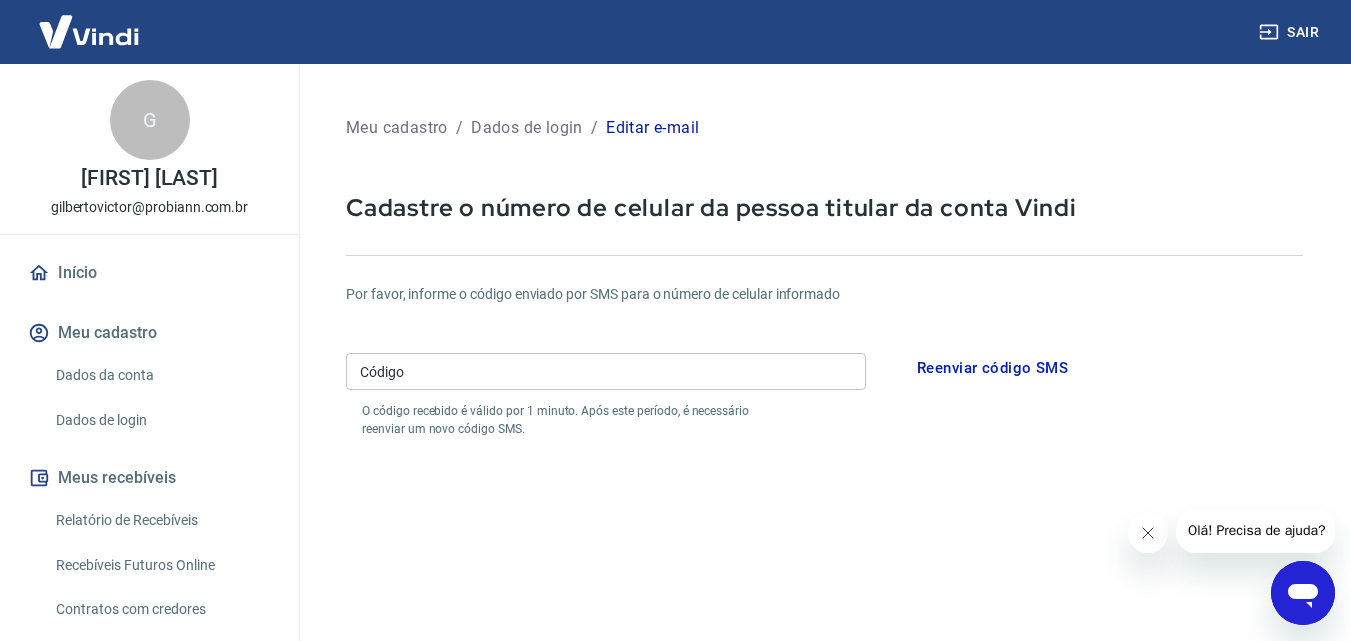 click on "Código" at bounding box center (606, 371) 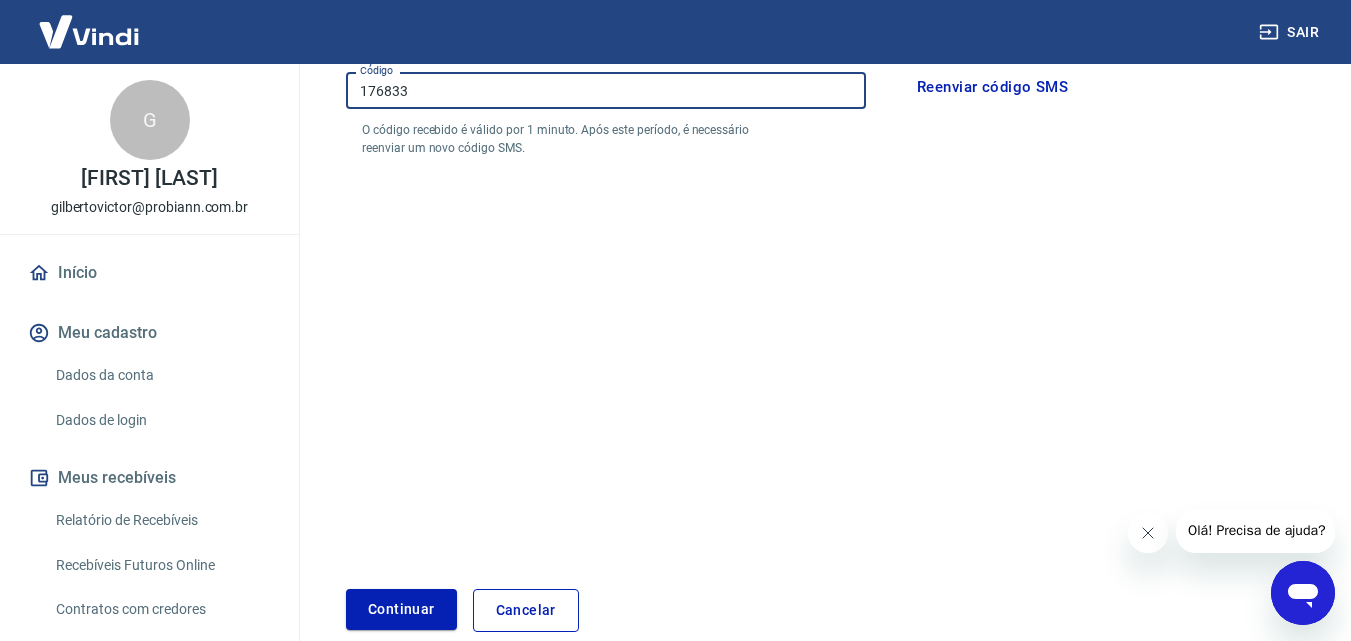 scroll, scrollTop: 300, scrollLeft: 0, axis: vertical 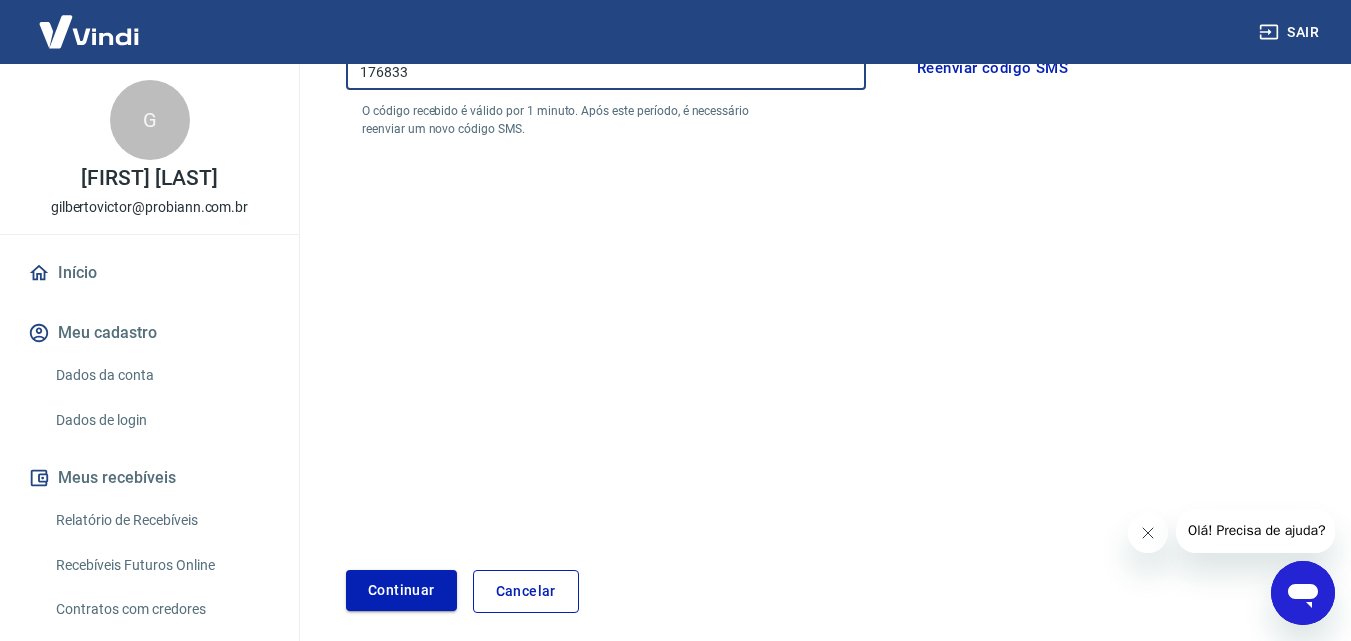 type on "176833" 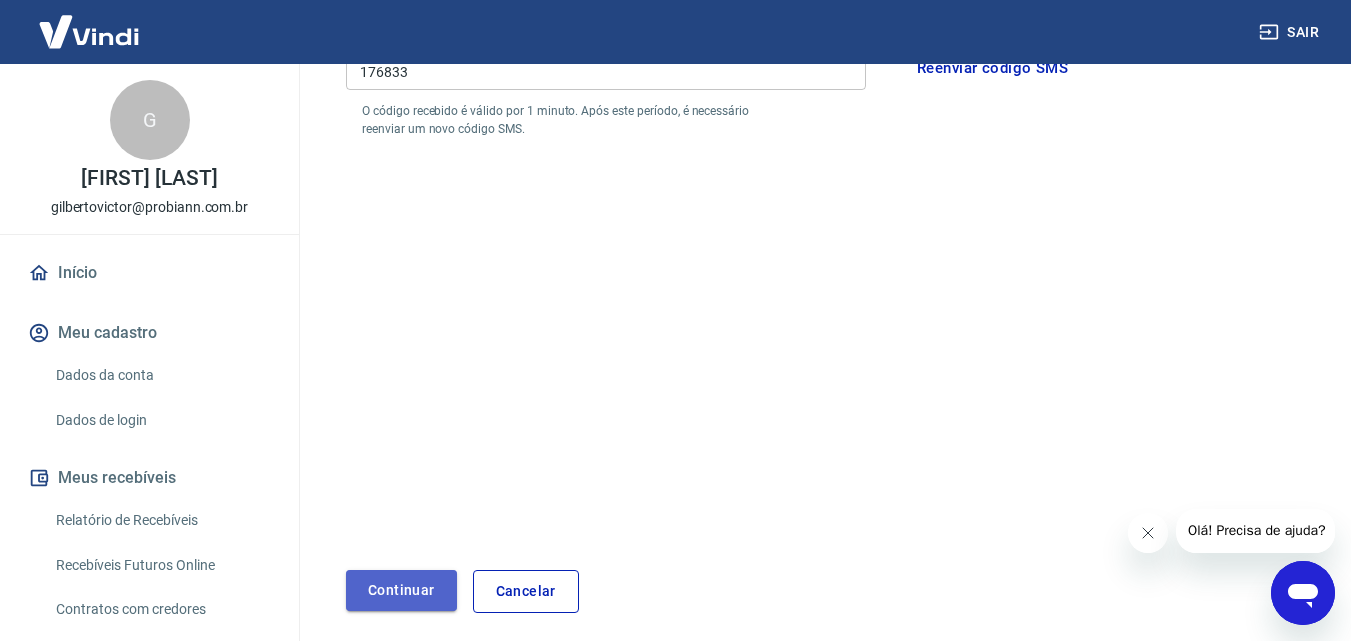 click on "Continuar" at bounding box center [401, 590] 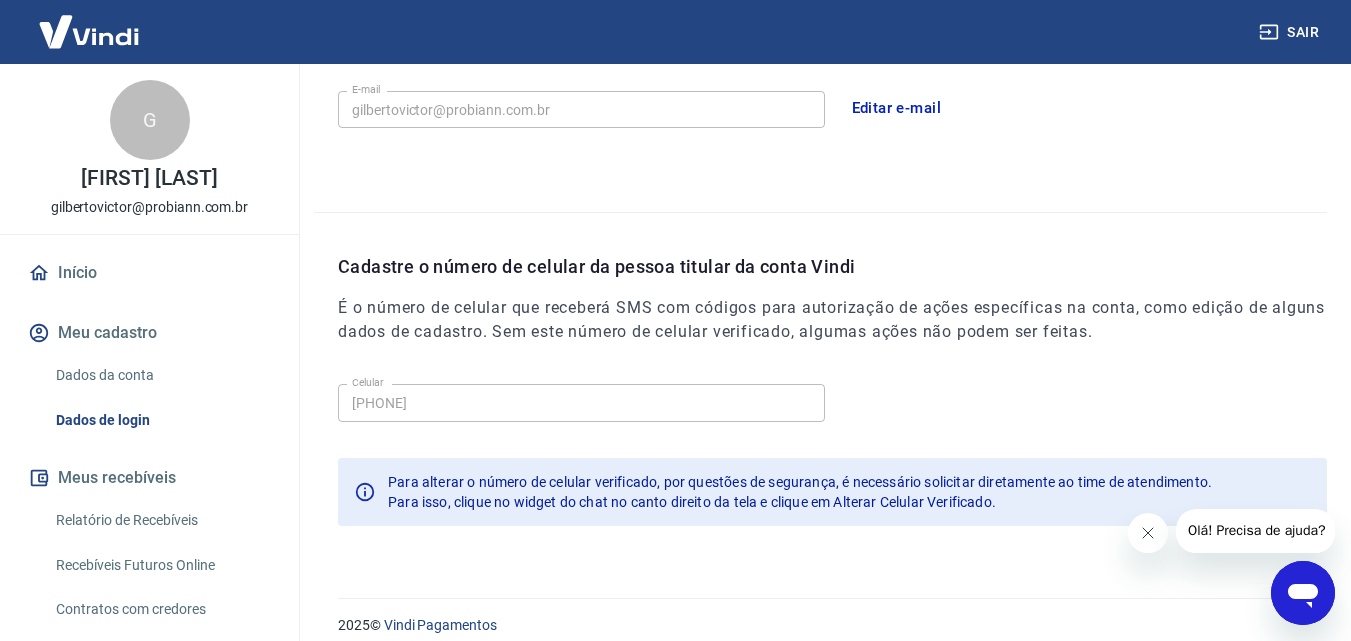 scroll, scrollTop: 640, scrollLeft: 0, axis: vertical 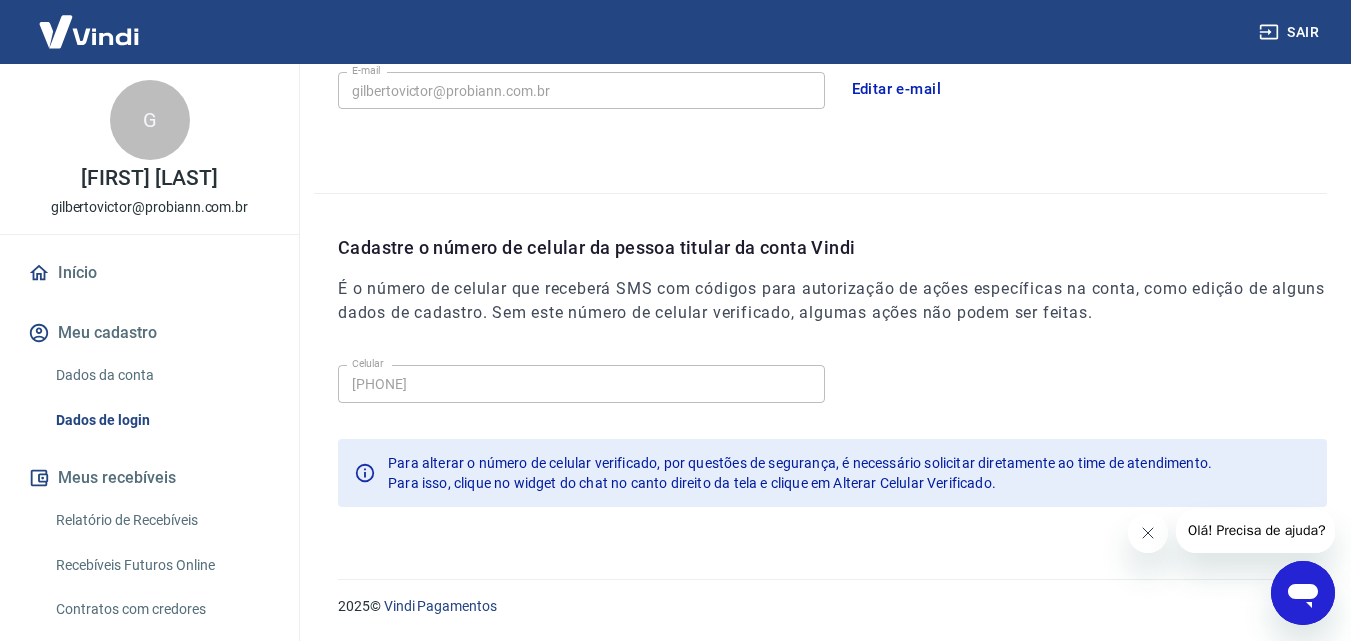 click 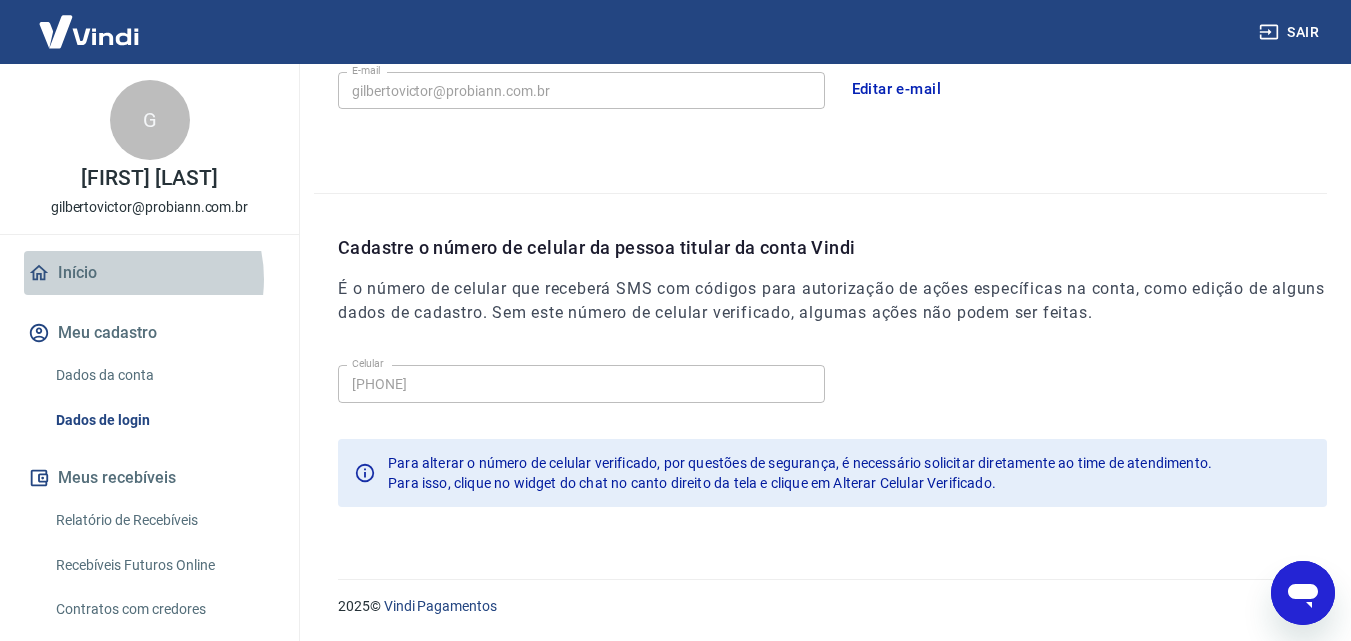 click on "Início" at bounding box center (149, 273) 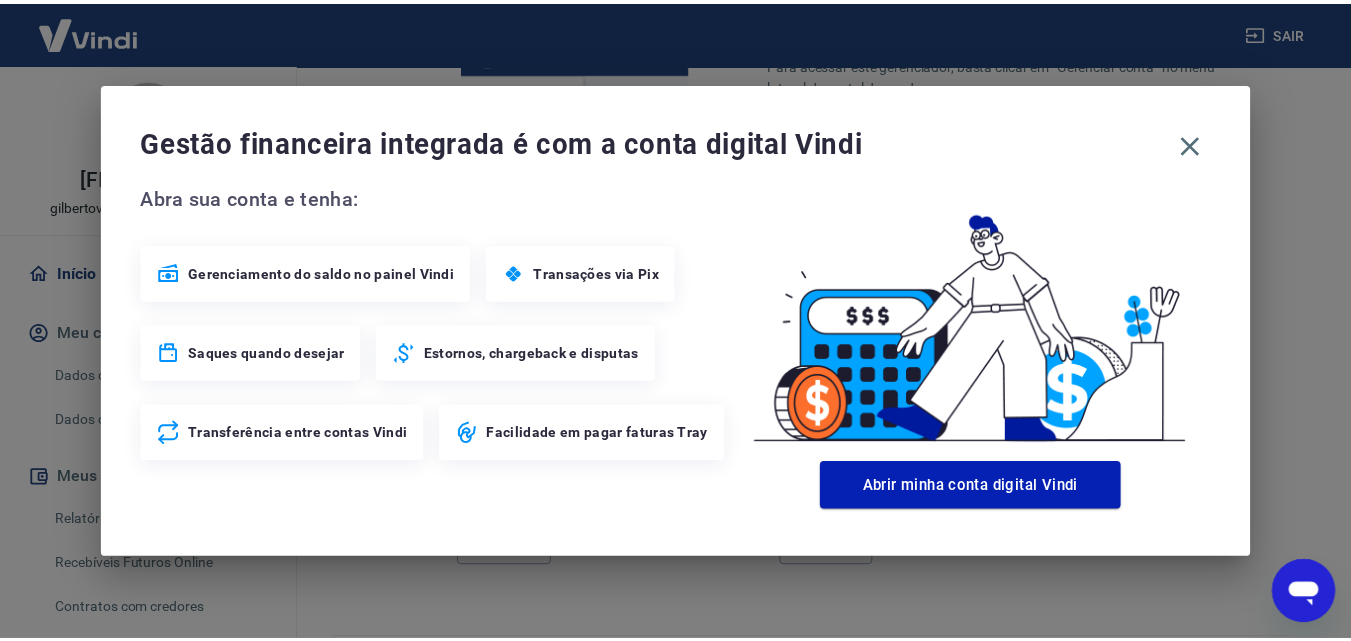 scroll, scrollTop: 1071, scrollLeft: 0, axis: vertical 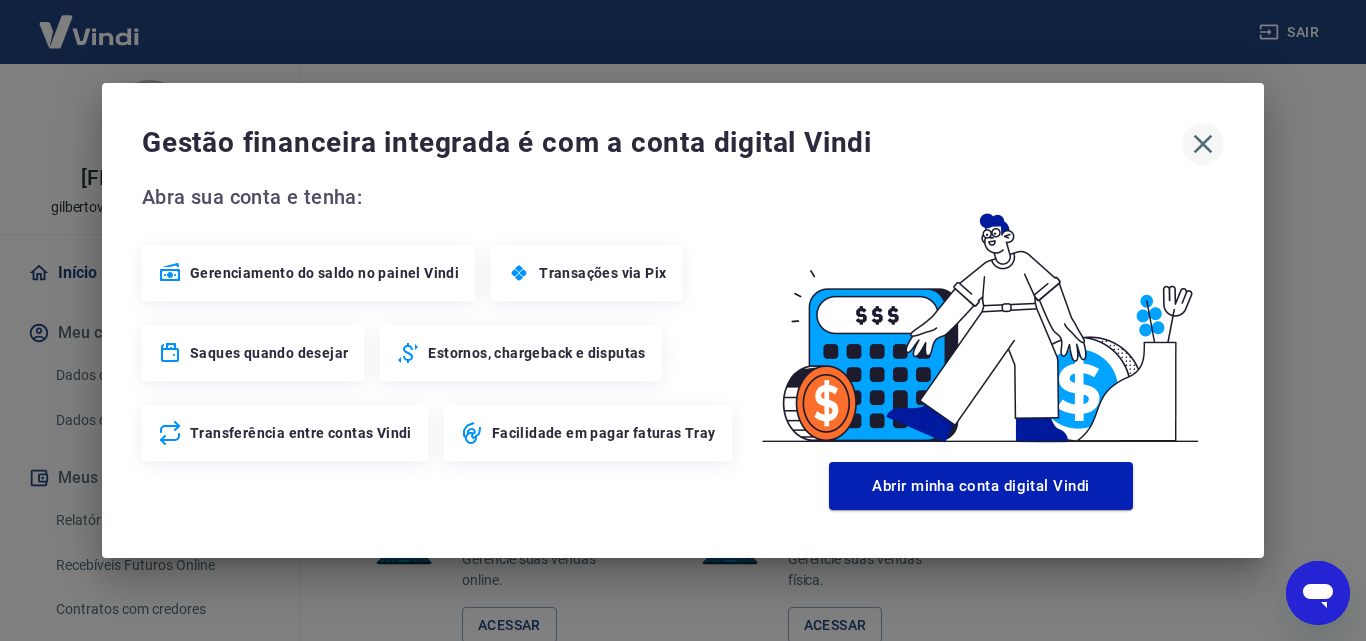click 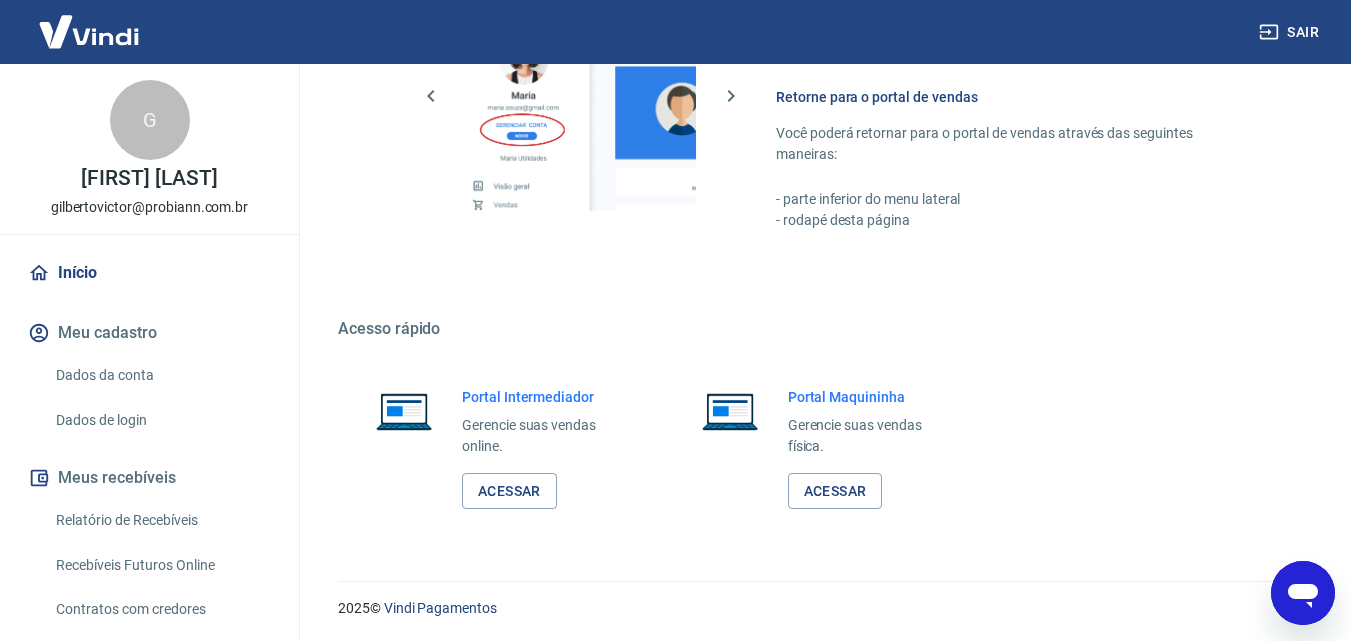 scroll, scrollTop: 1207, scrollLeft: 0, axis: vertical 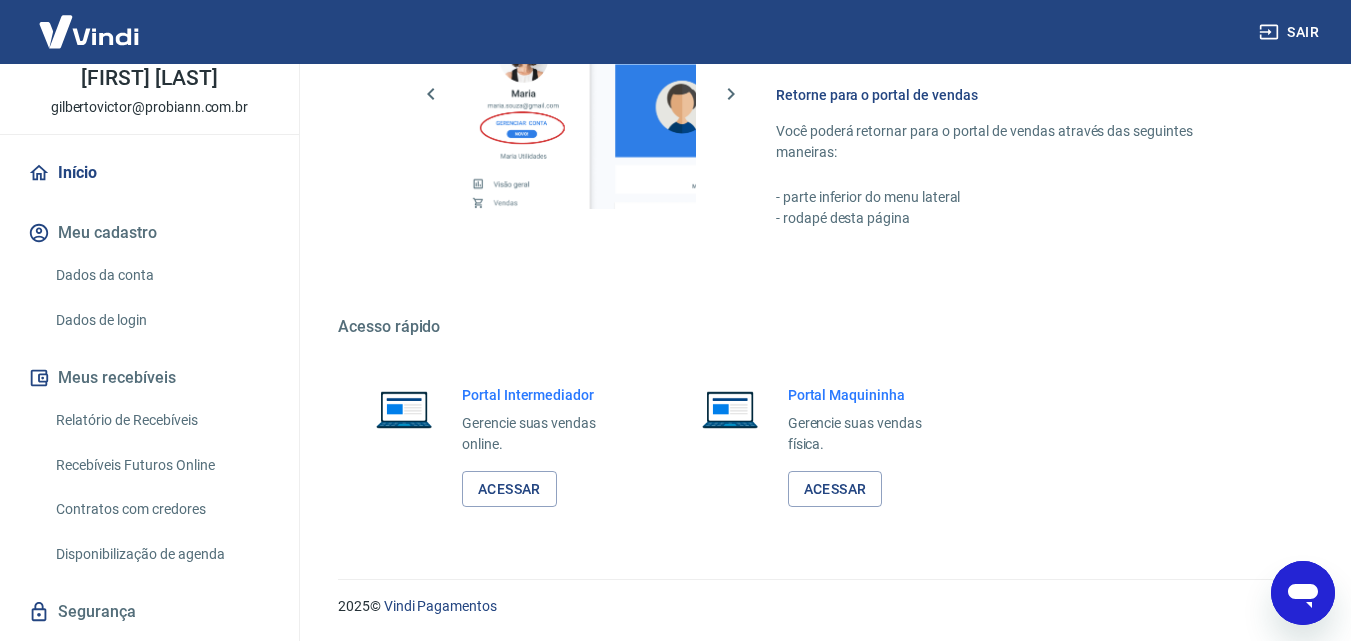click on "Meus recebíveis" at bounding box center (149, 378) 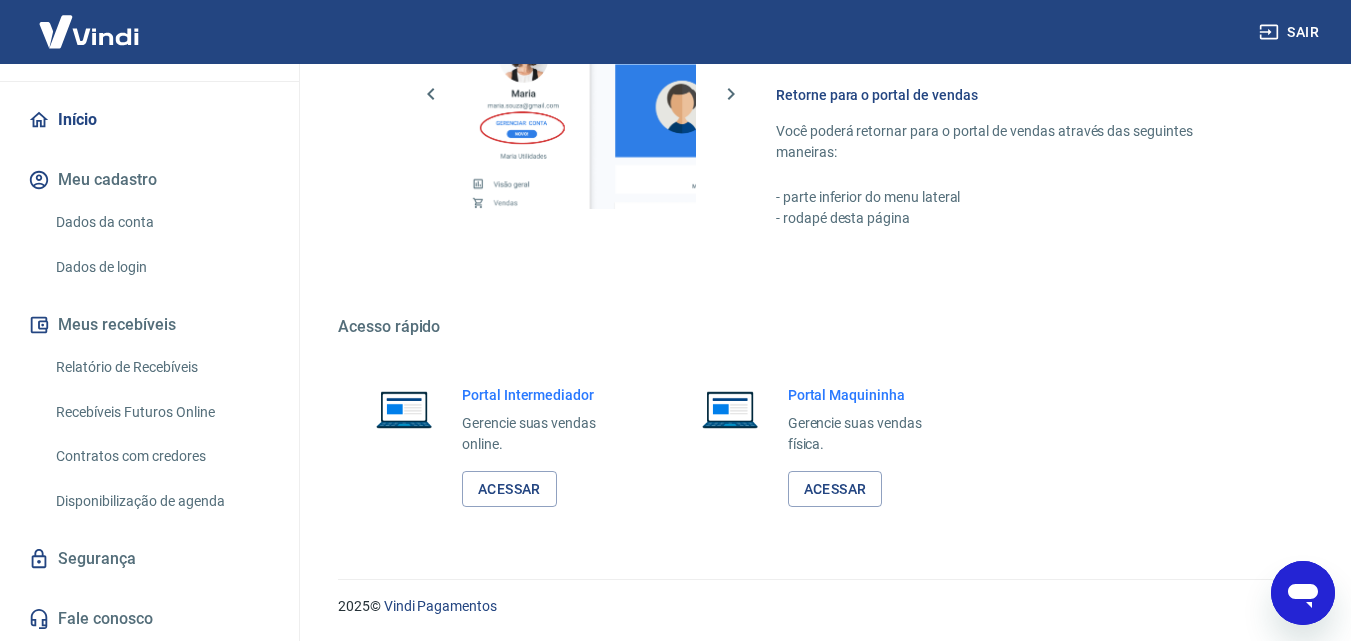 click on "Relatório de Recebíveis" at bounding box center (161, 367) 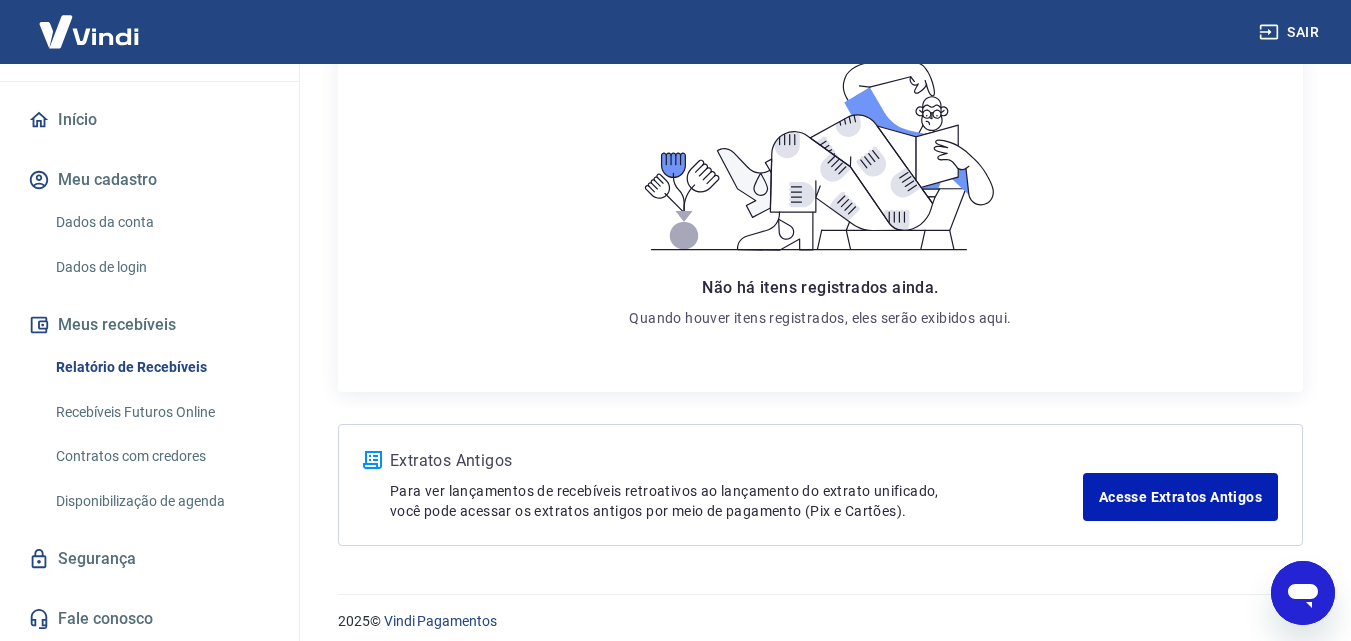 scroll, scrollTop: 352, scrollLeft: 0, axis: vertical 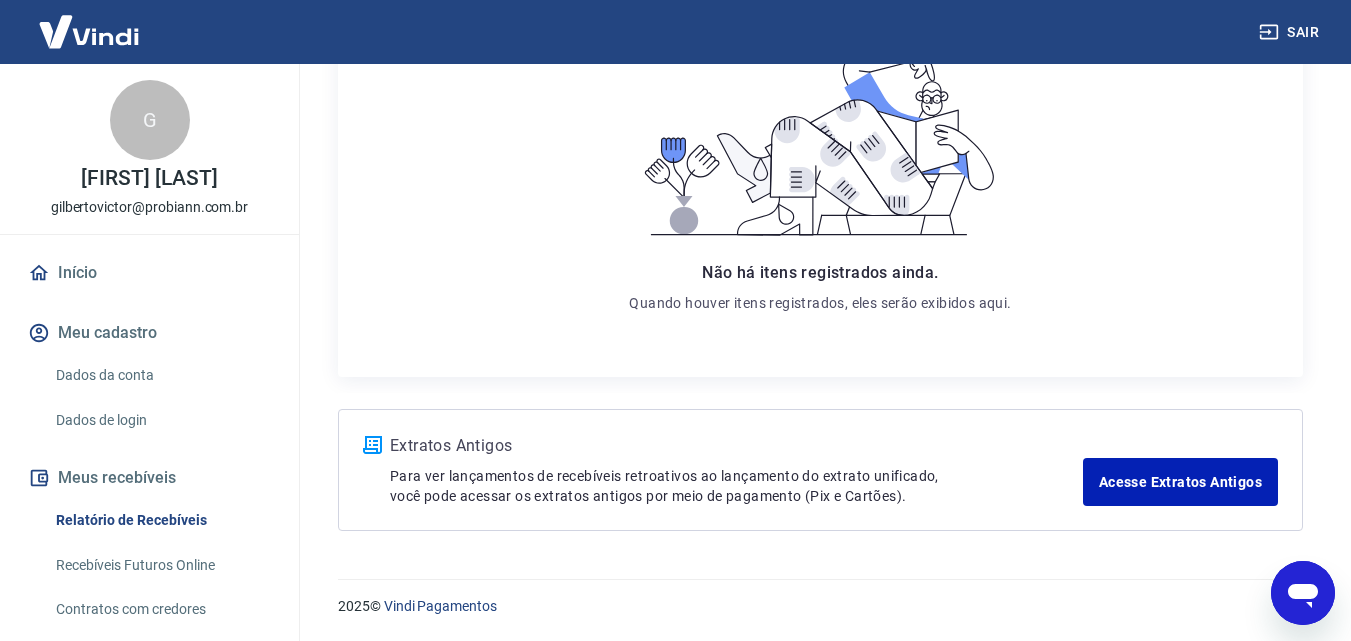 click on "Início" at bounding box center [149, 273] 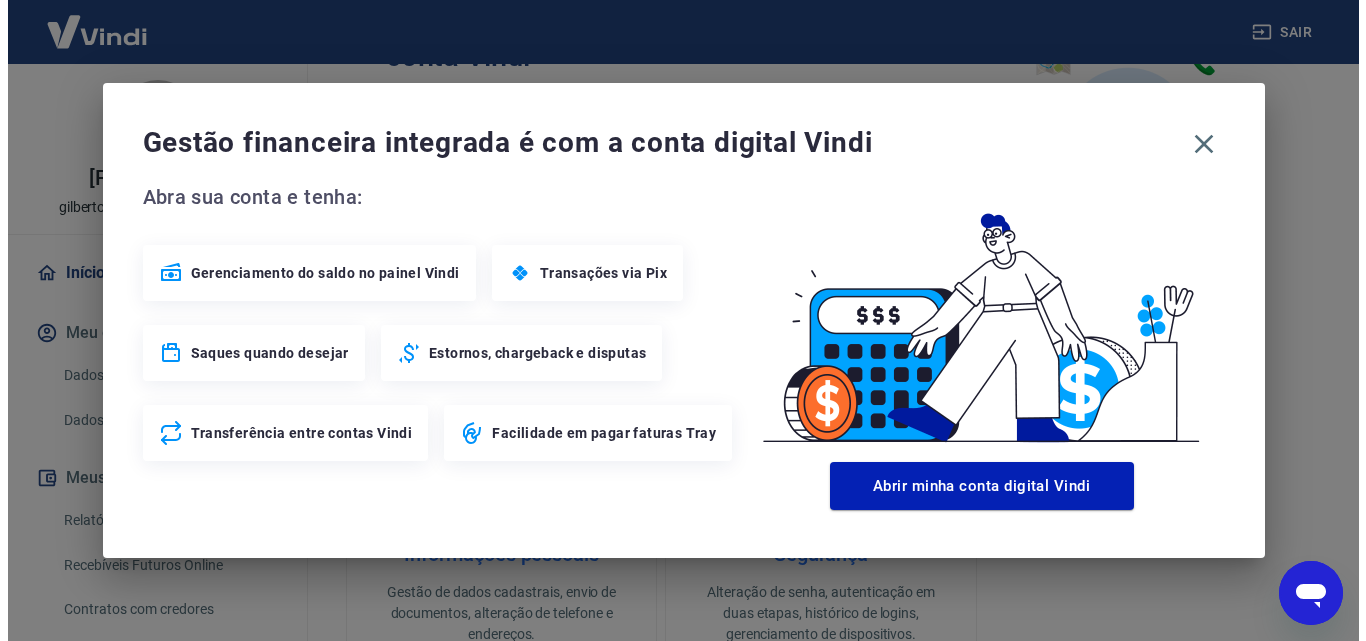 scroll, scrollTop: 1207, scrollLeft: 0, axis: vertical 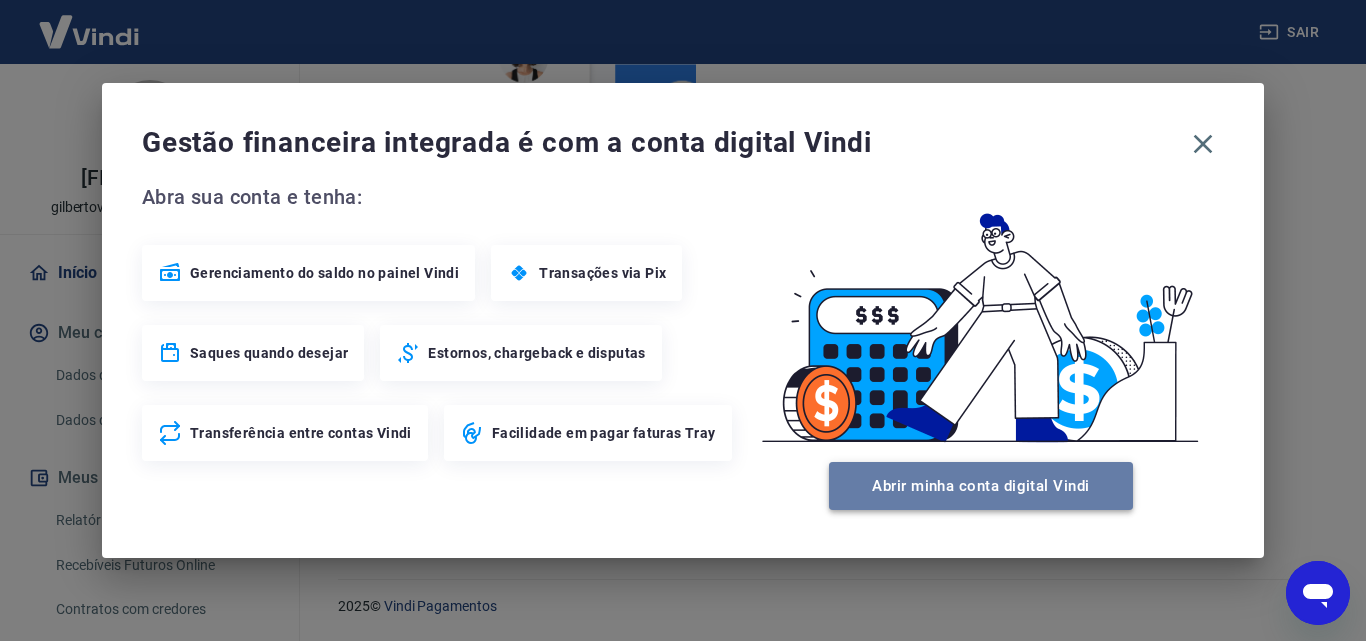 click on "Abrir minha conta digital Vindi" at bounding box center [981, 486] 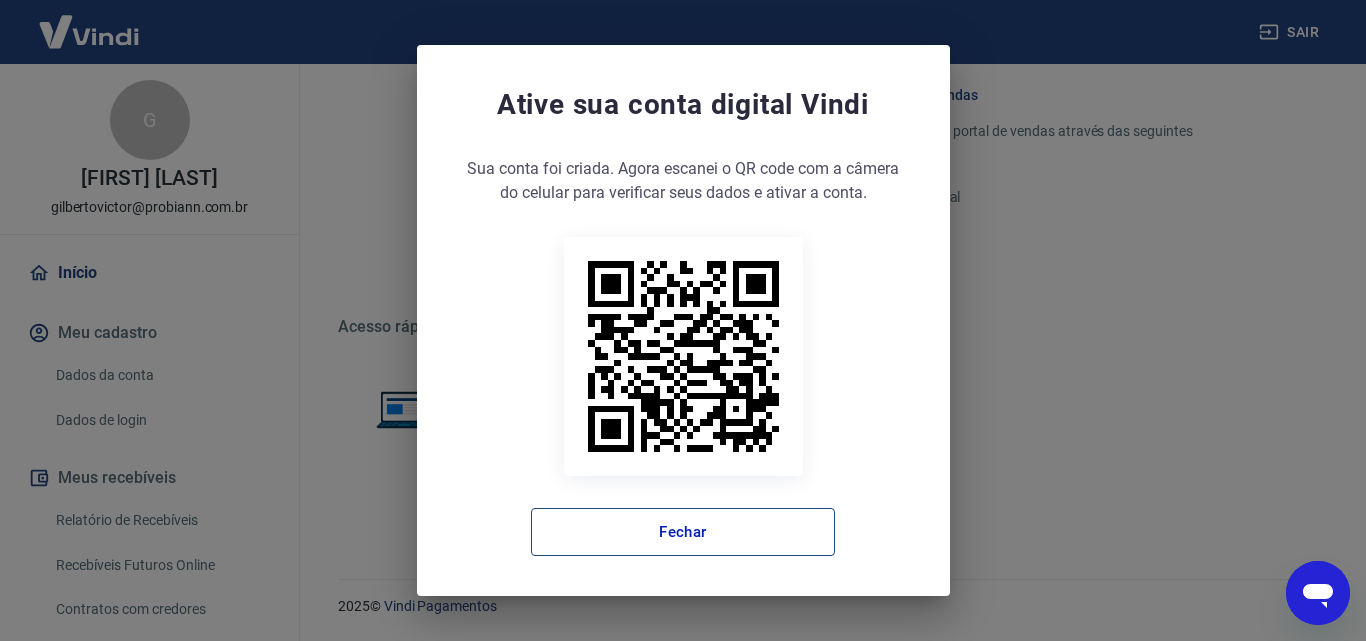 click on "Fechar" at bounding box center [683, 532] 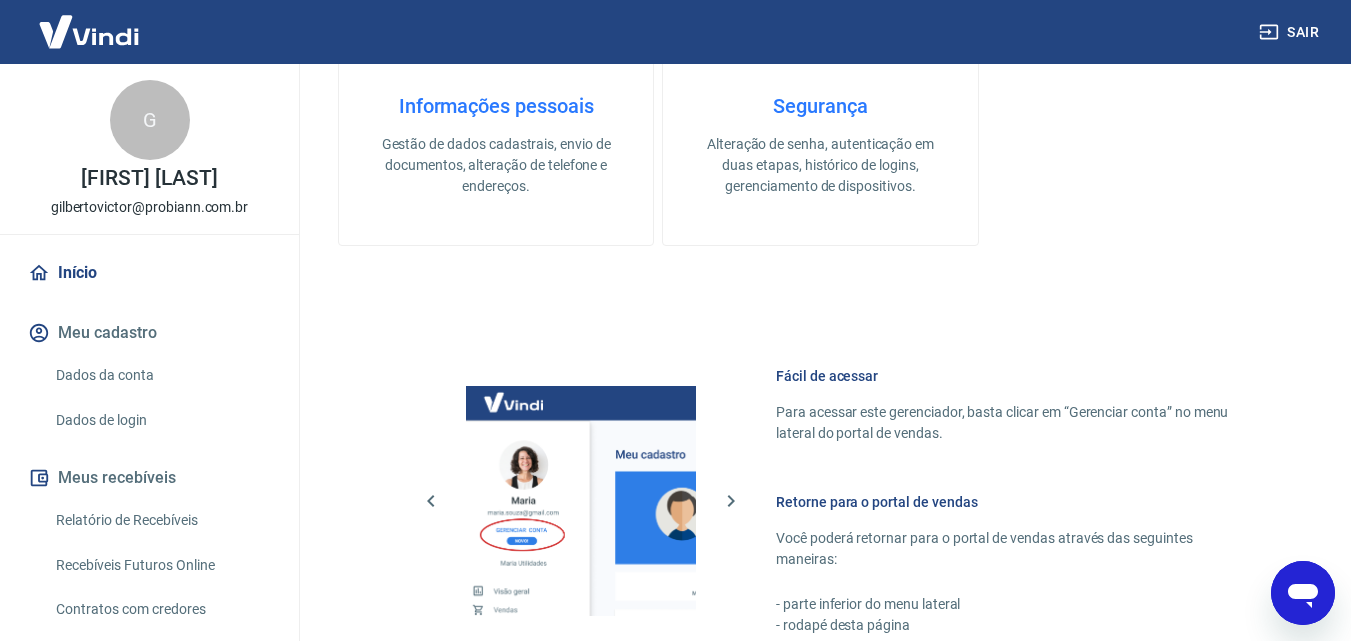 scroll, scrollTop: 600, scrollLeft: 0, axis: vertical 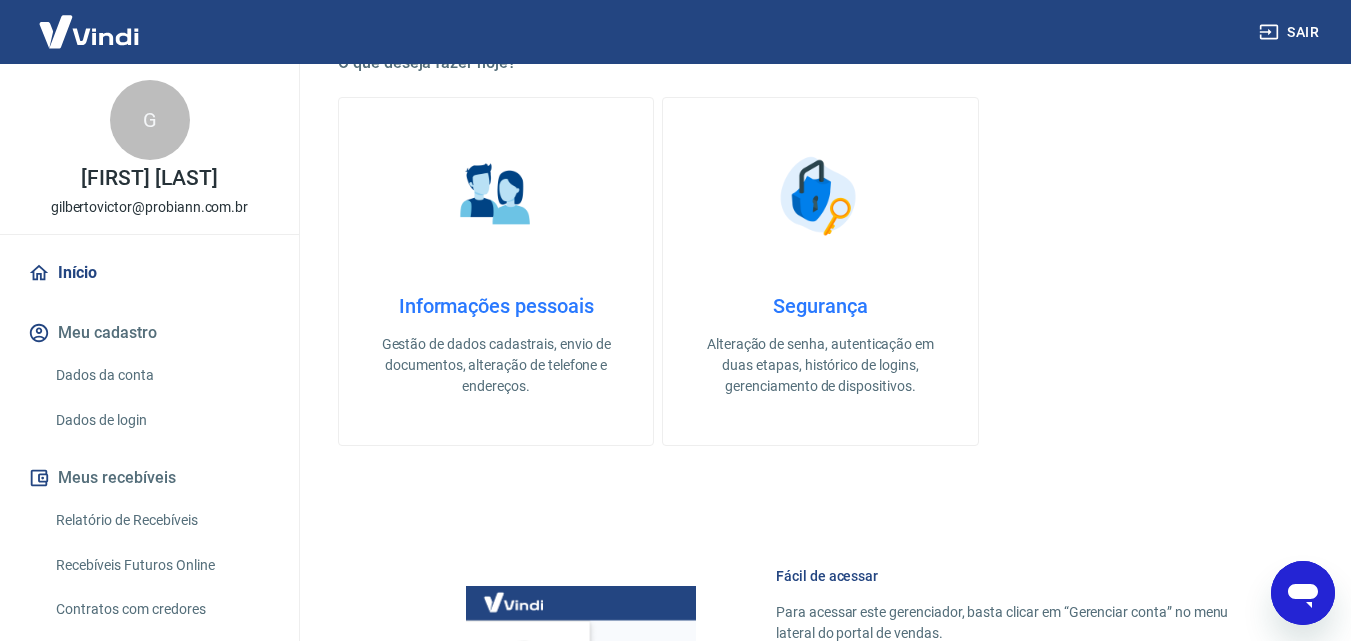 click on "Informações pessoais" at bounding box center [496, 306] 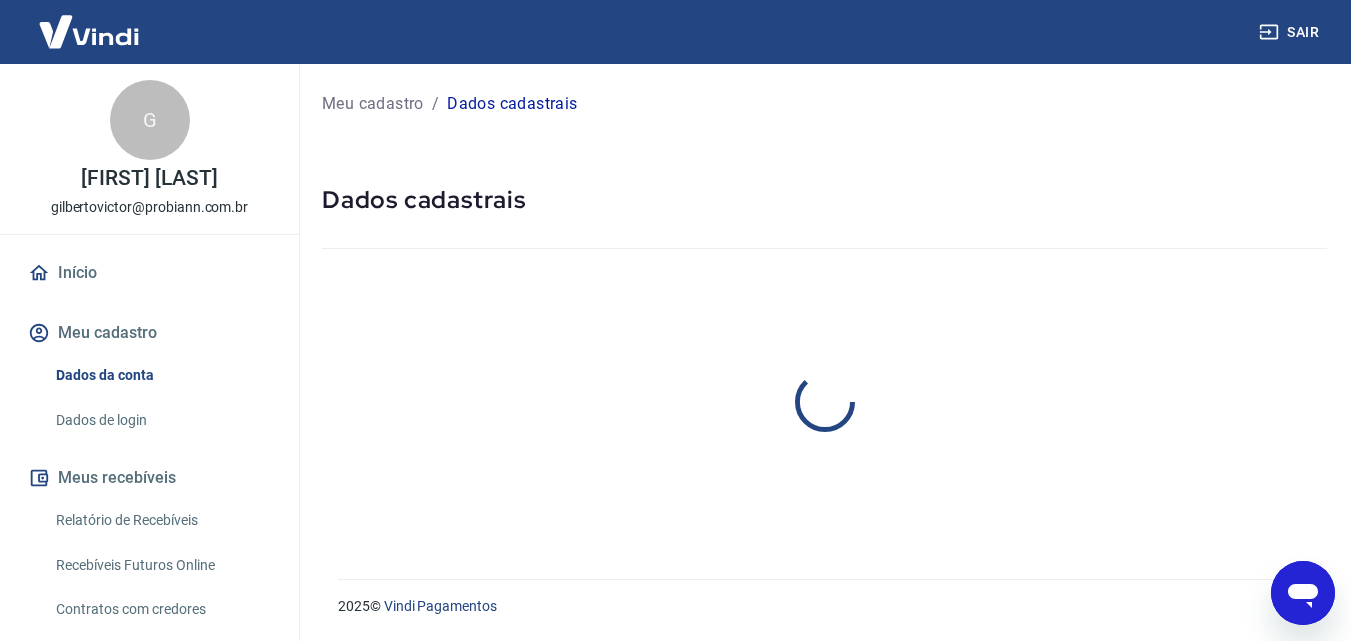 scroll, scrollTop: 0, scrollLeft: 0, axis: both 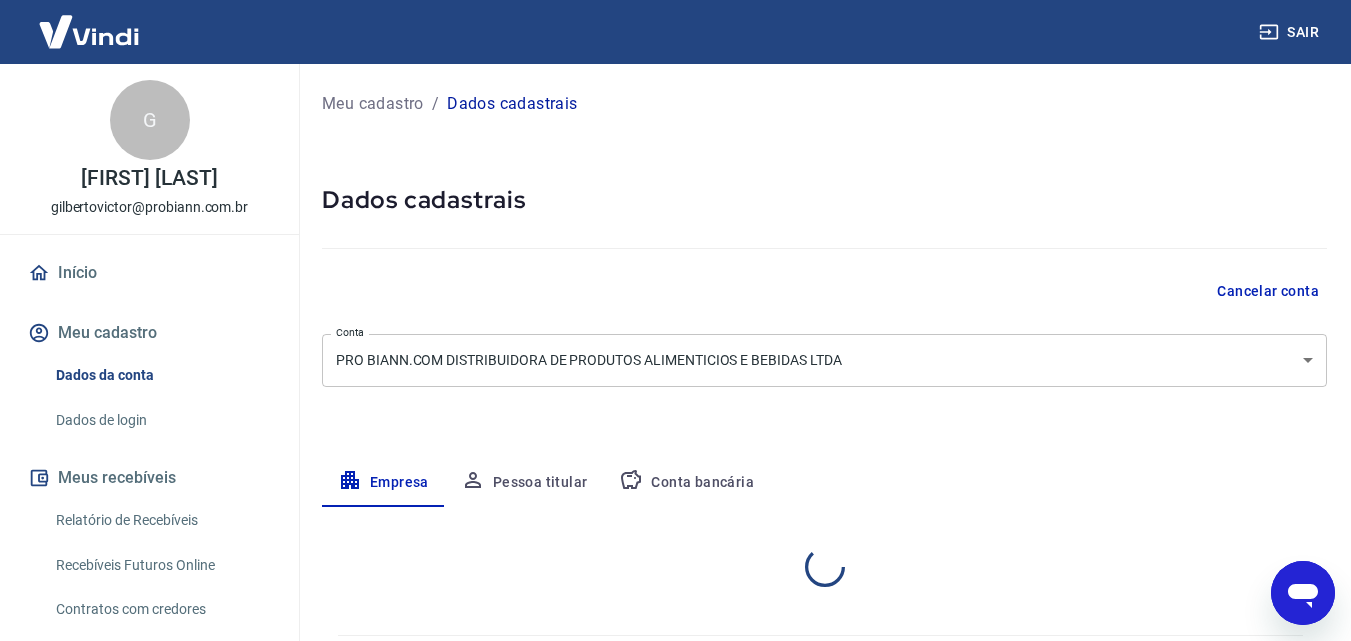 select on "SP" 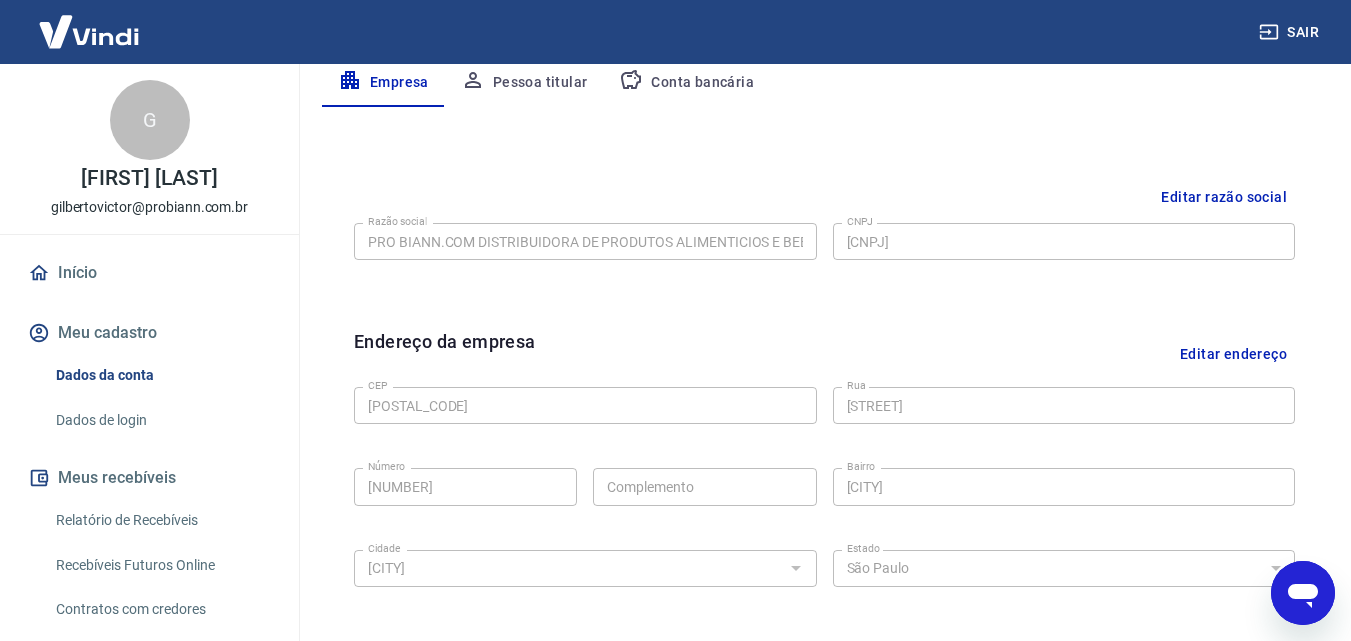 scroll, scrollTop: 300, scrollLeft: 0, axis: vertical 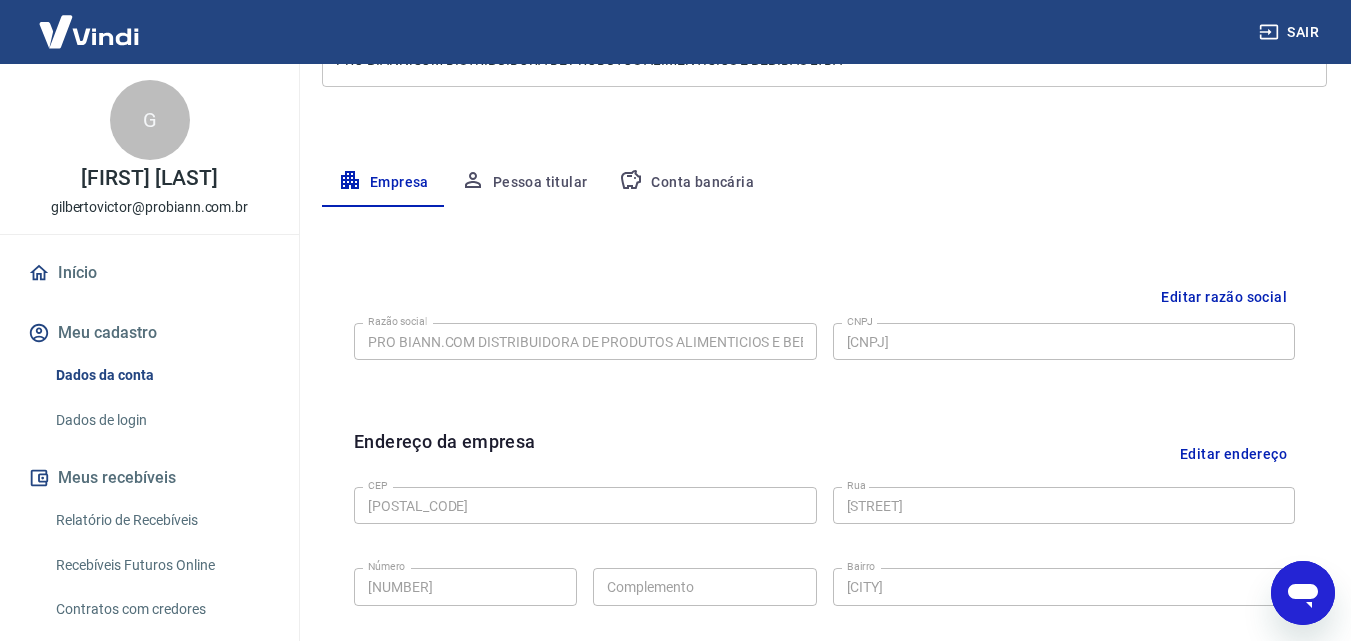 click on "Conta bancária" at bounding box center (686, 183) 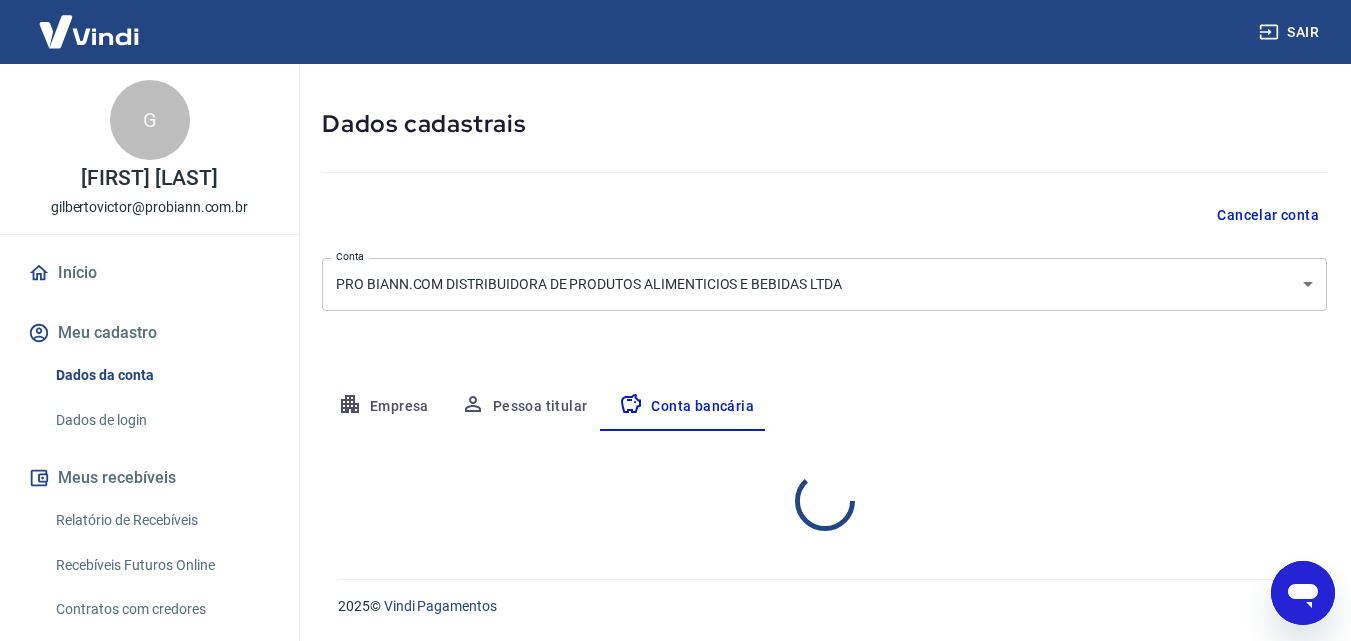 select on "1" 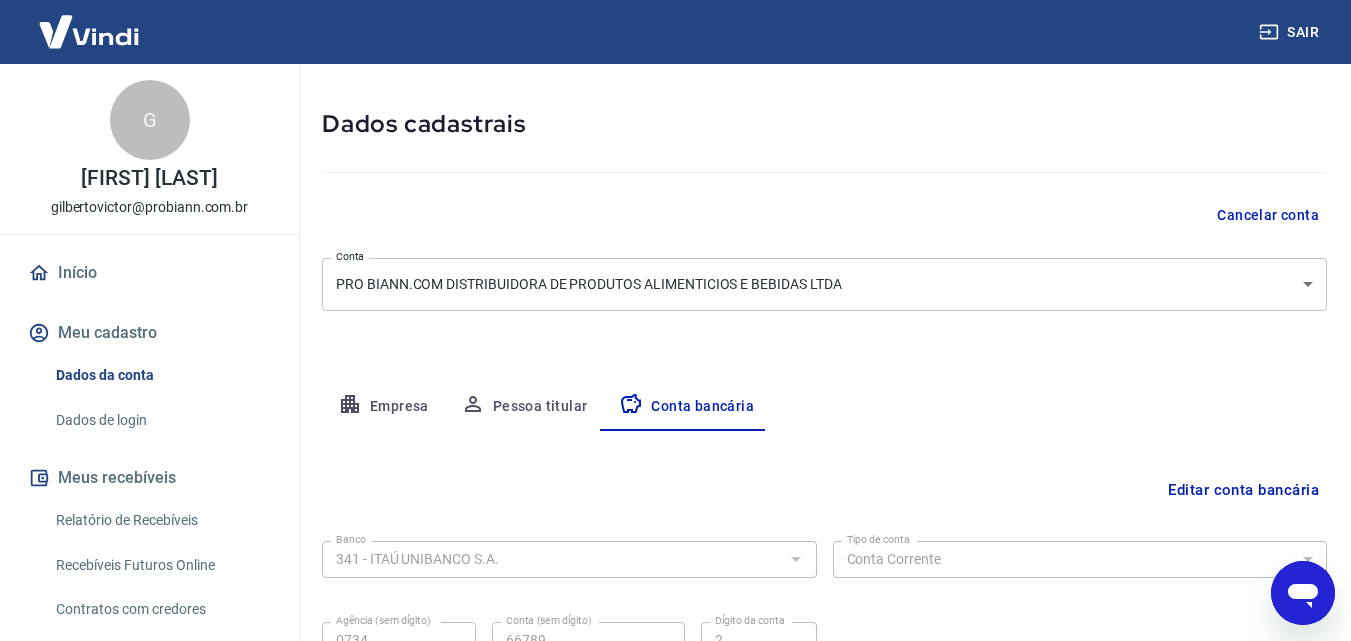 scroll, scrollTop: 270, scrollLeft: 0, axis: vertical 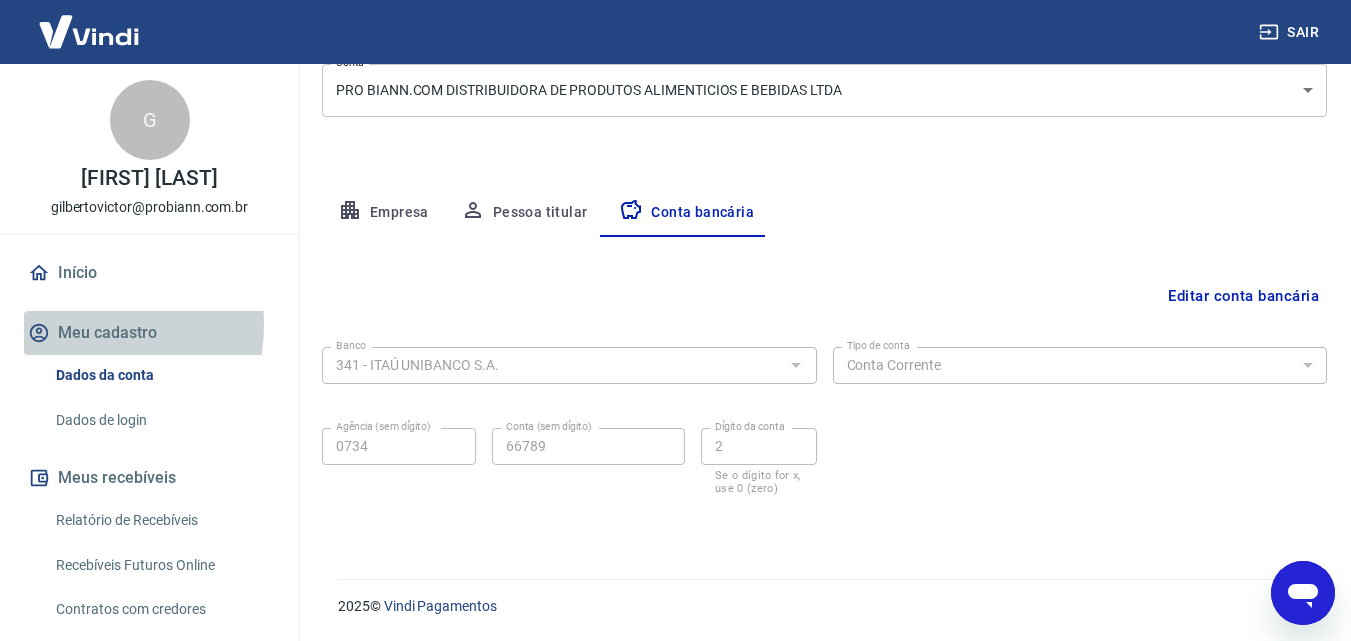click on "Meu cadastro" at bounding box center (149, 333) 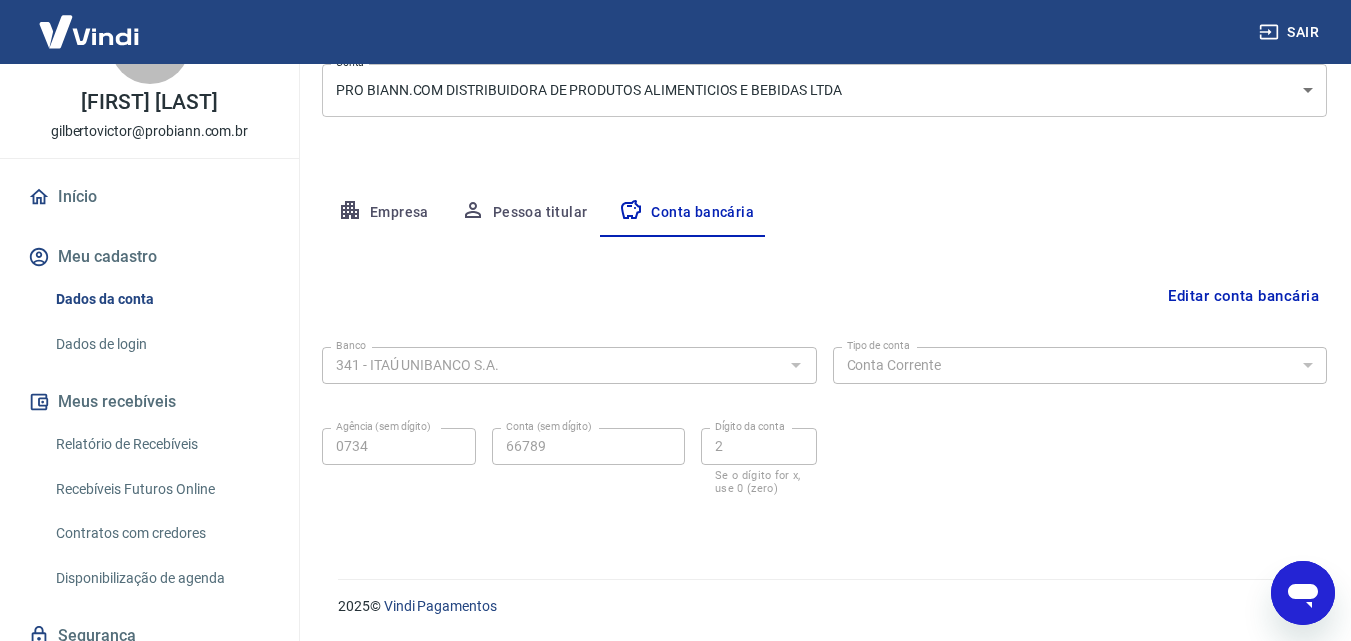scroll, scrollTop: 153, scrollLeft: 0, axis: vertical 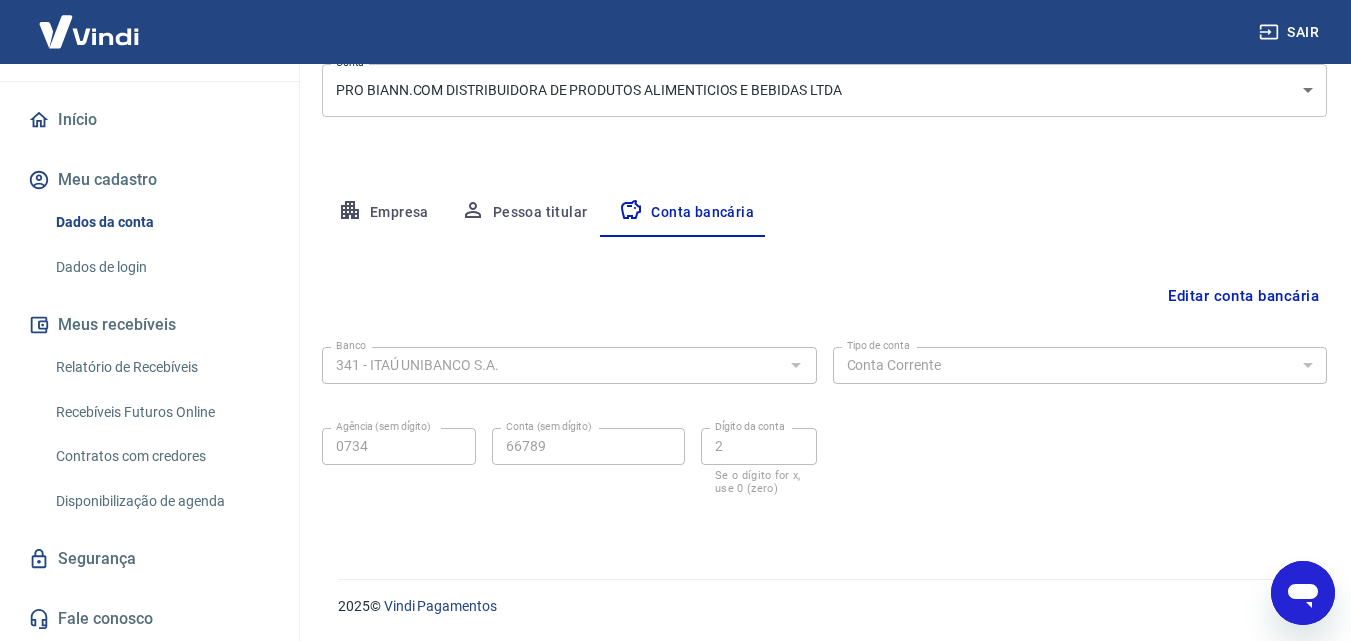 click on "Recebíveis Futuros Online" at bounding box center (161, 412) 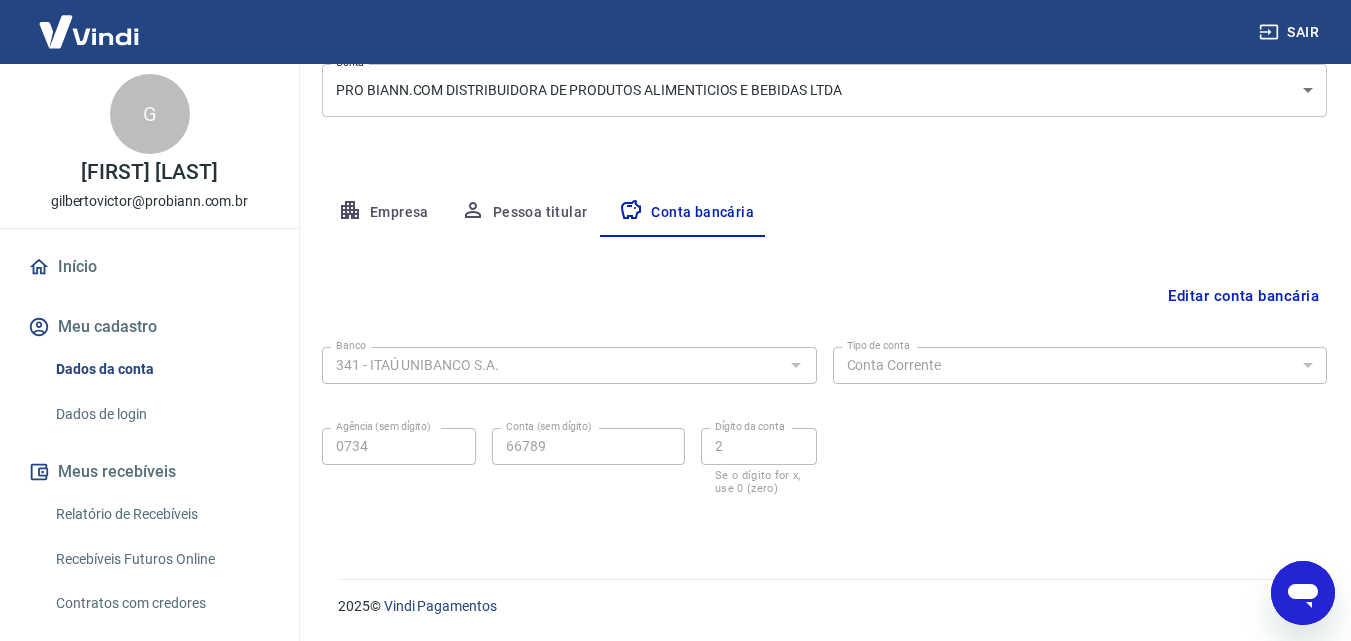 scroll, scrollTop: 0, scrollLeft: 0, axis: both 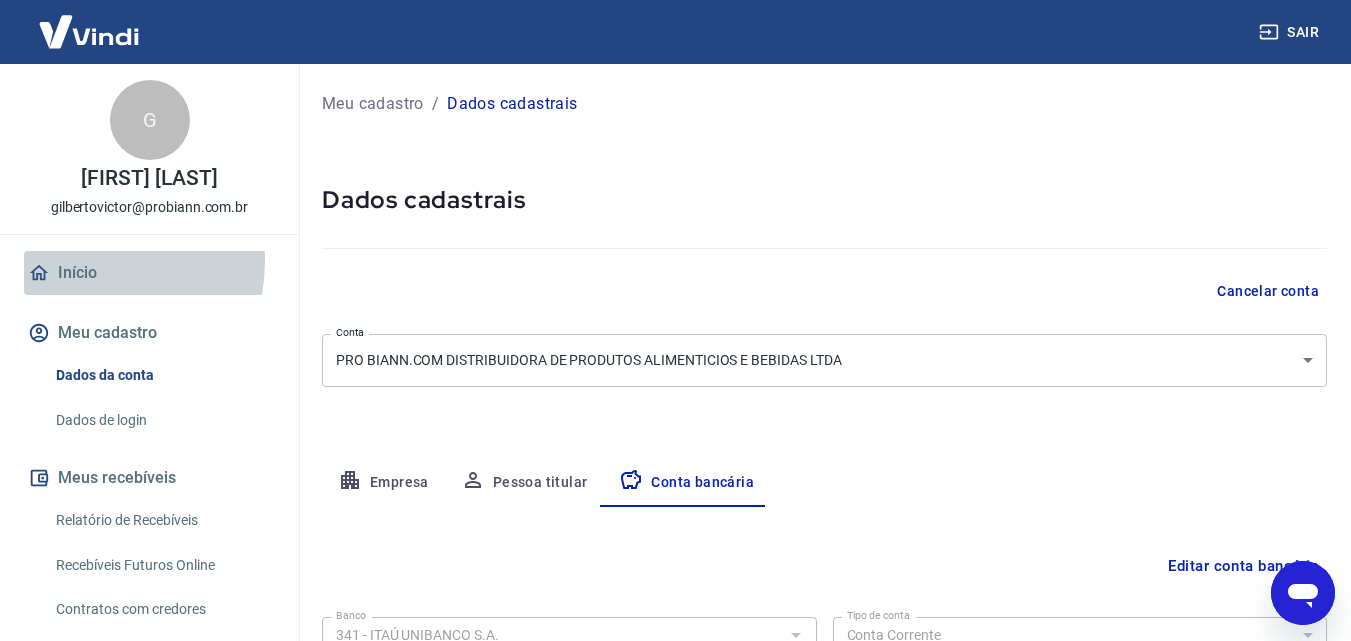 click on "Início" at bounding box center (149, 273) 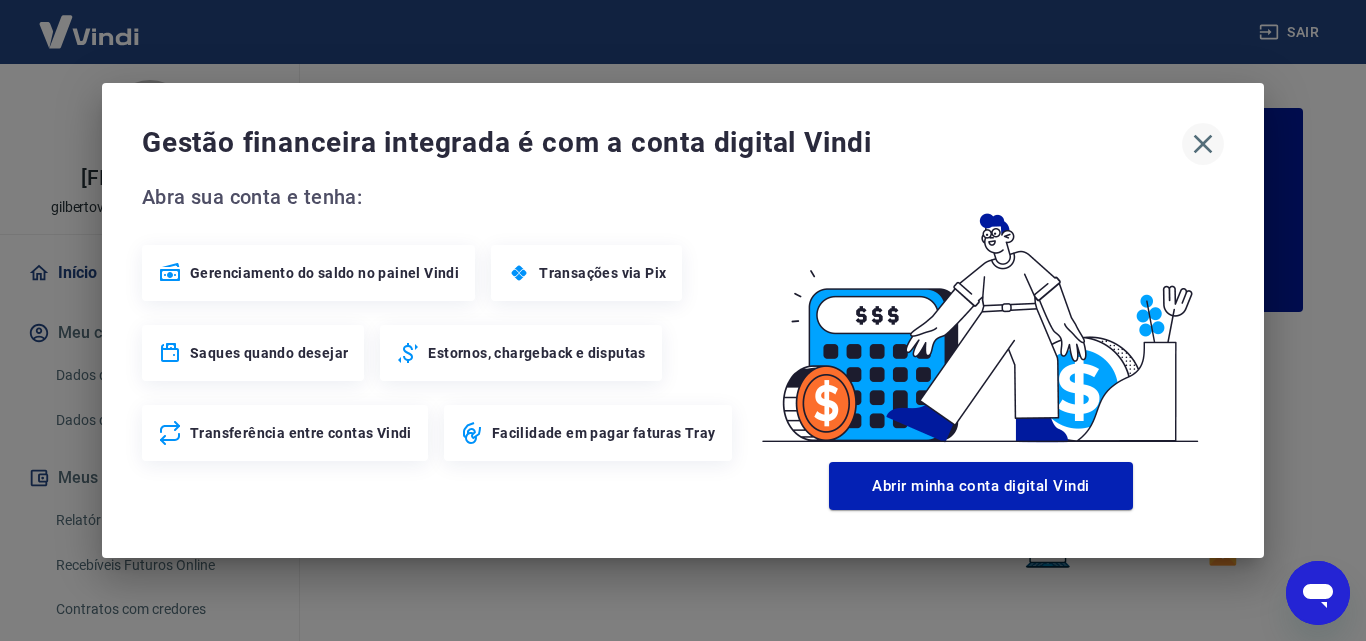 click 